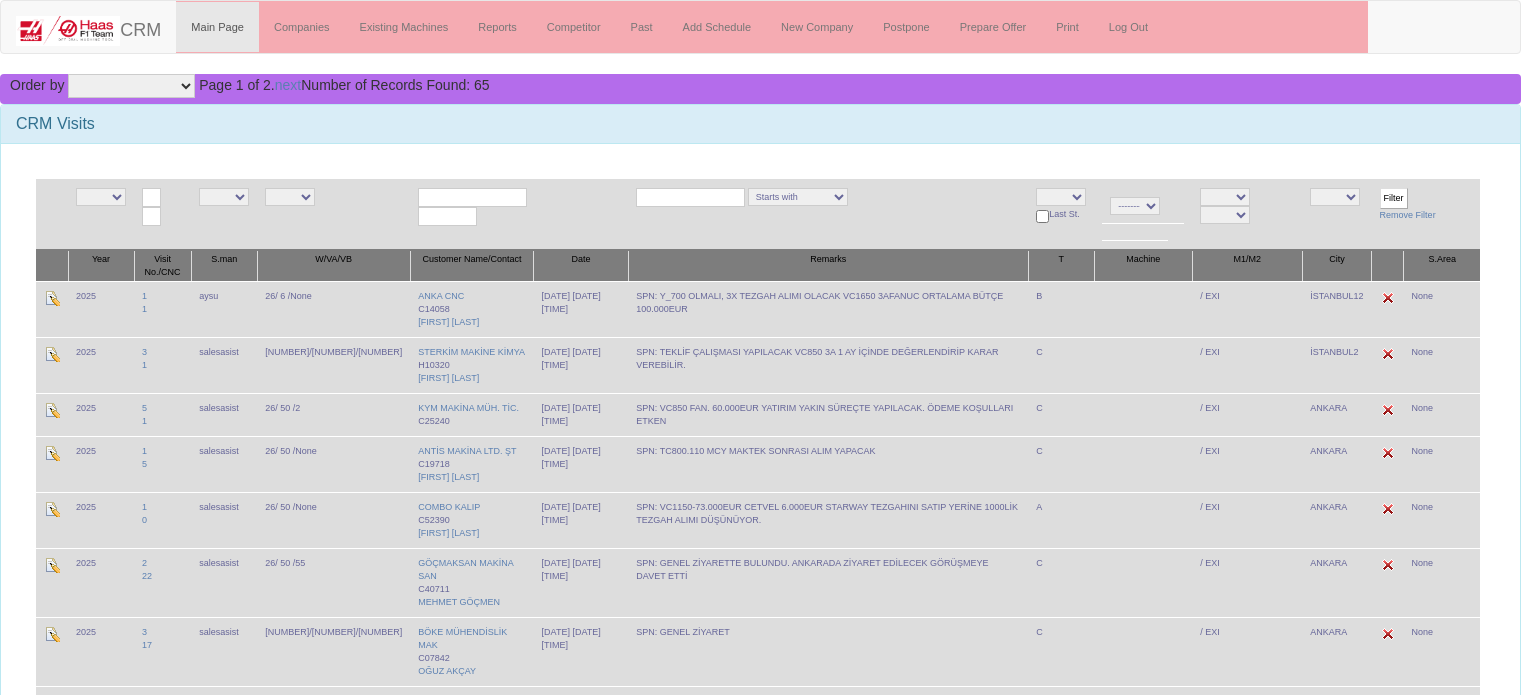 scroll, scrollTop: 1612, scrollLeft: 0, axis: vertical 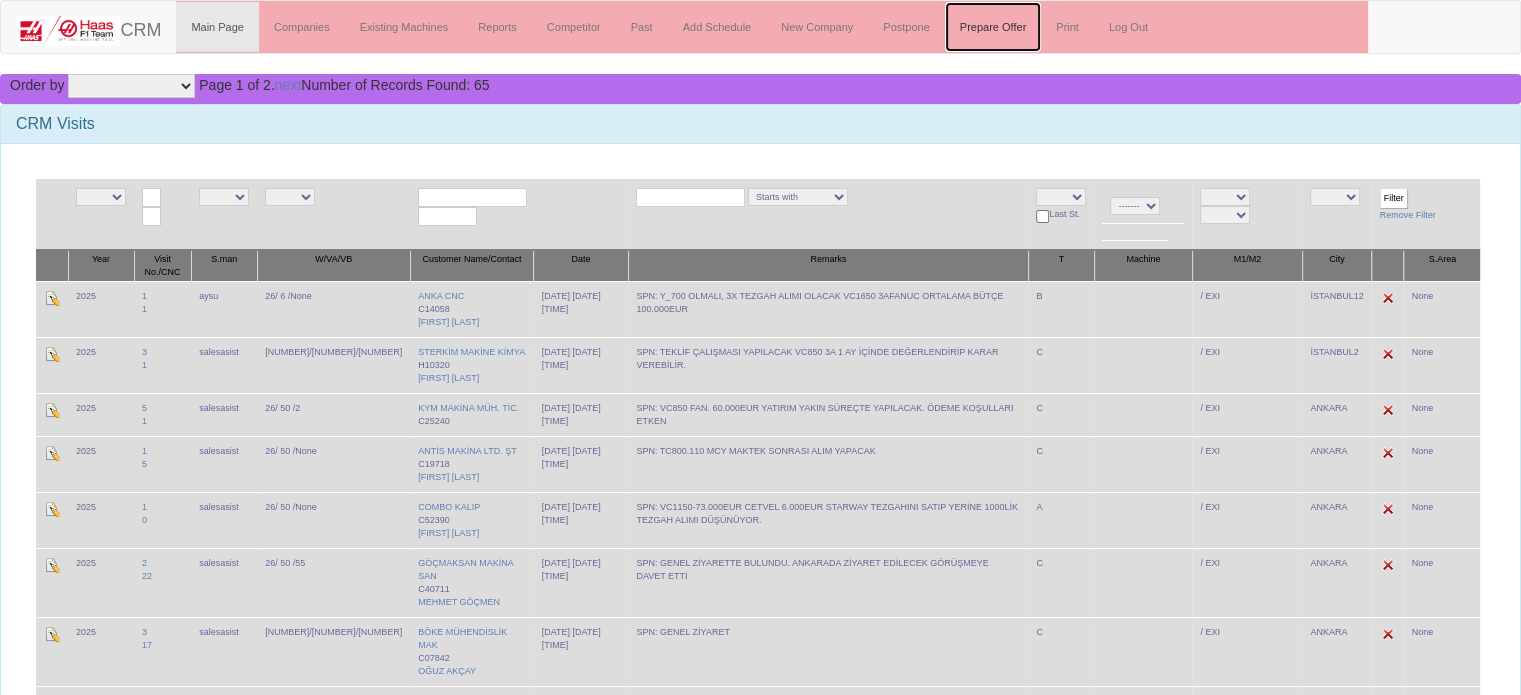 click on "Prepare Offer" at bounding box center (993, 27) 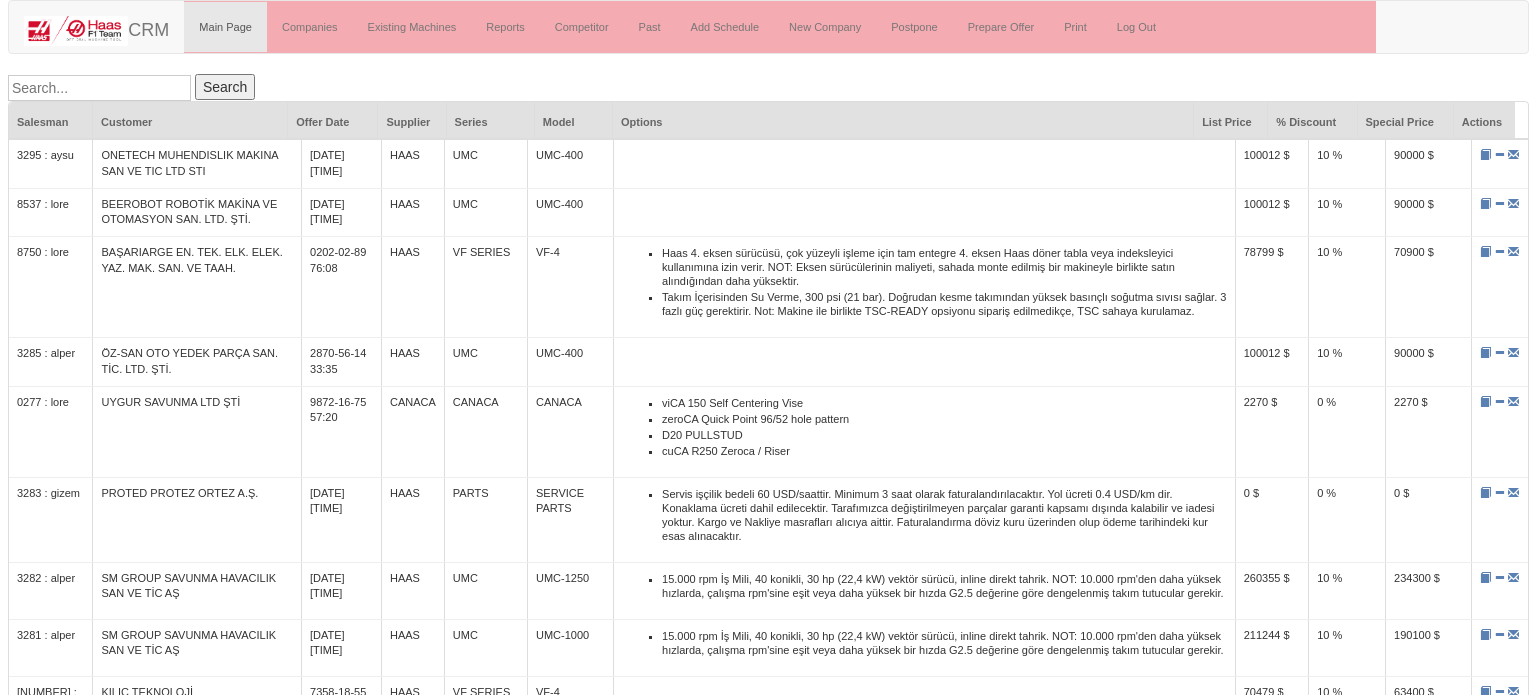scroll, scrollTop: 0, scrollLeft: 0, axis: both 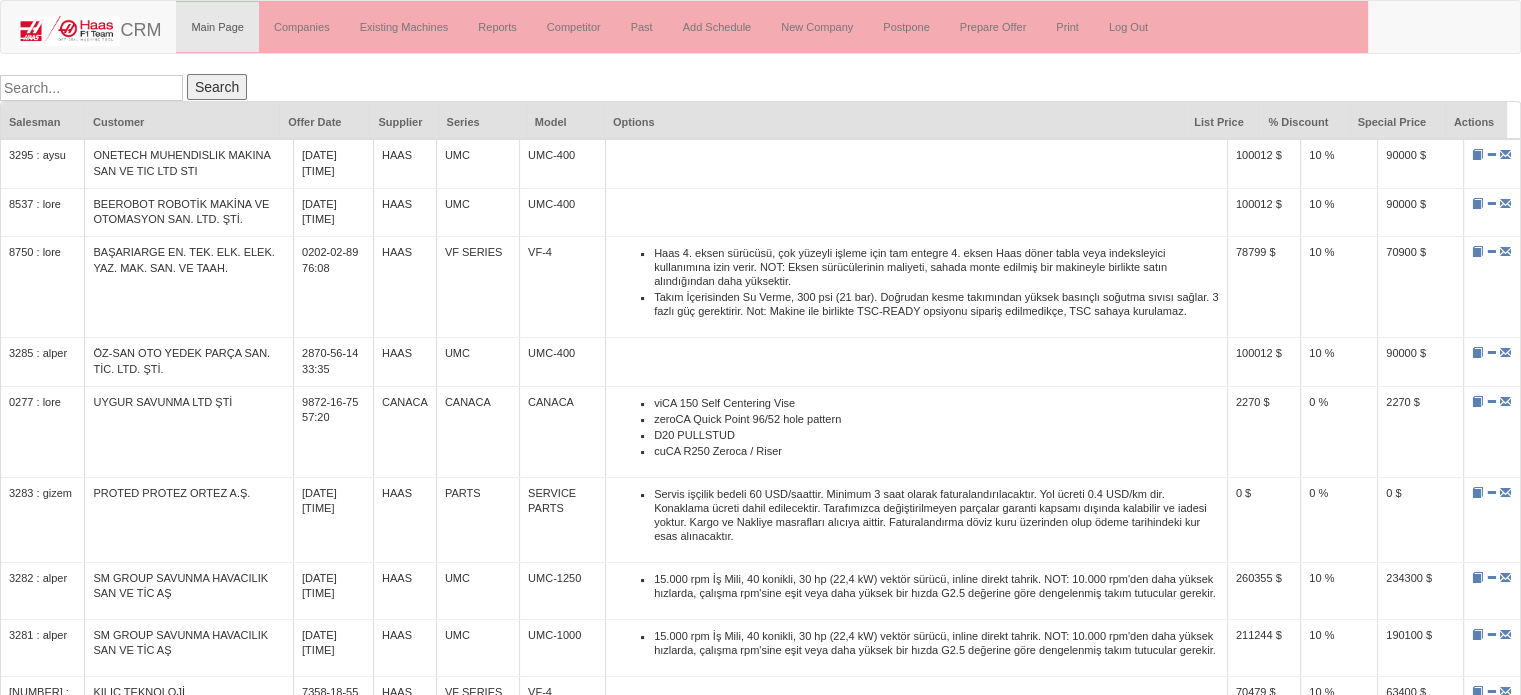 click at bounding box center (91, 88) 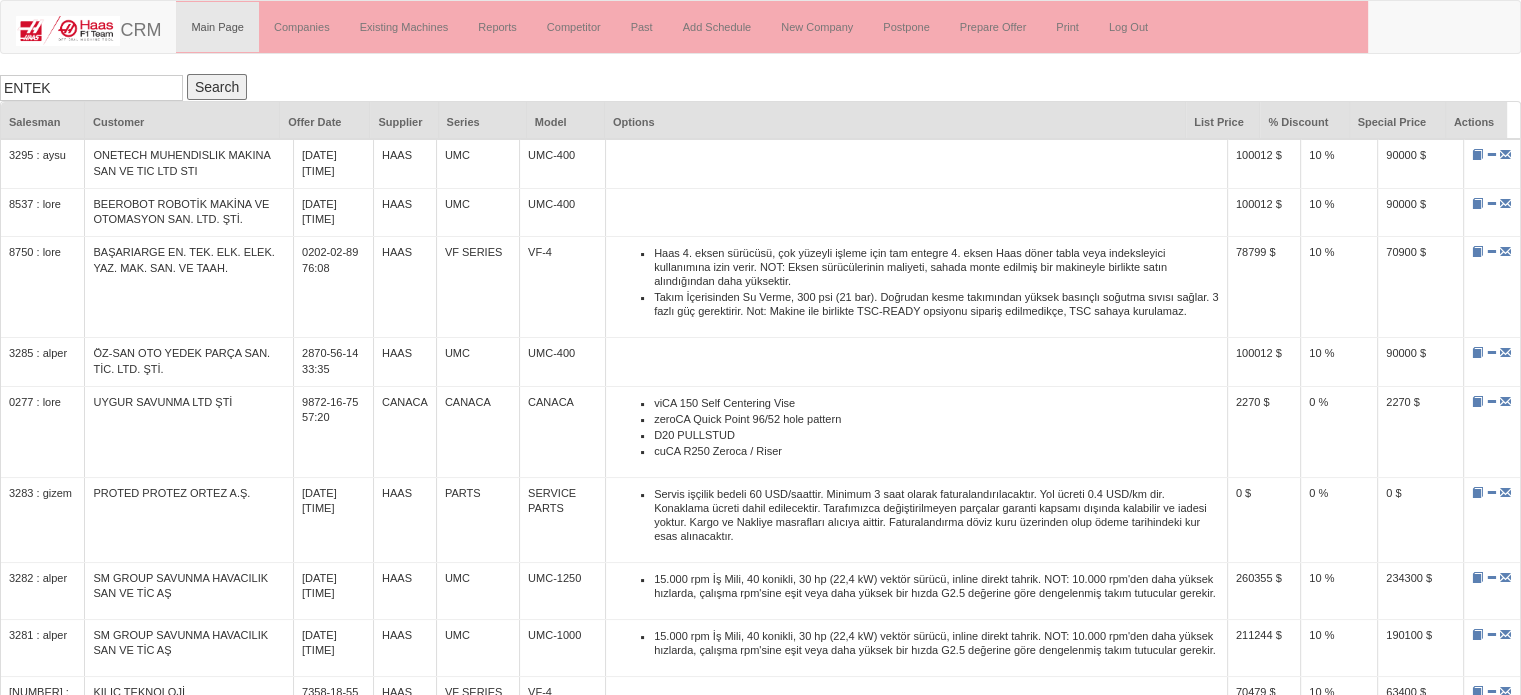 type on "ENTEK" 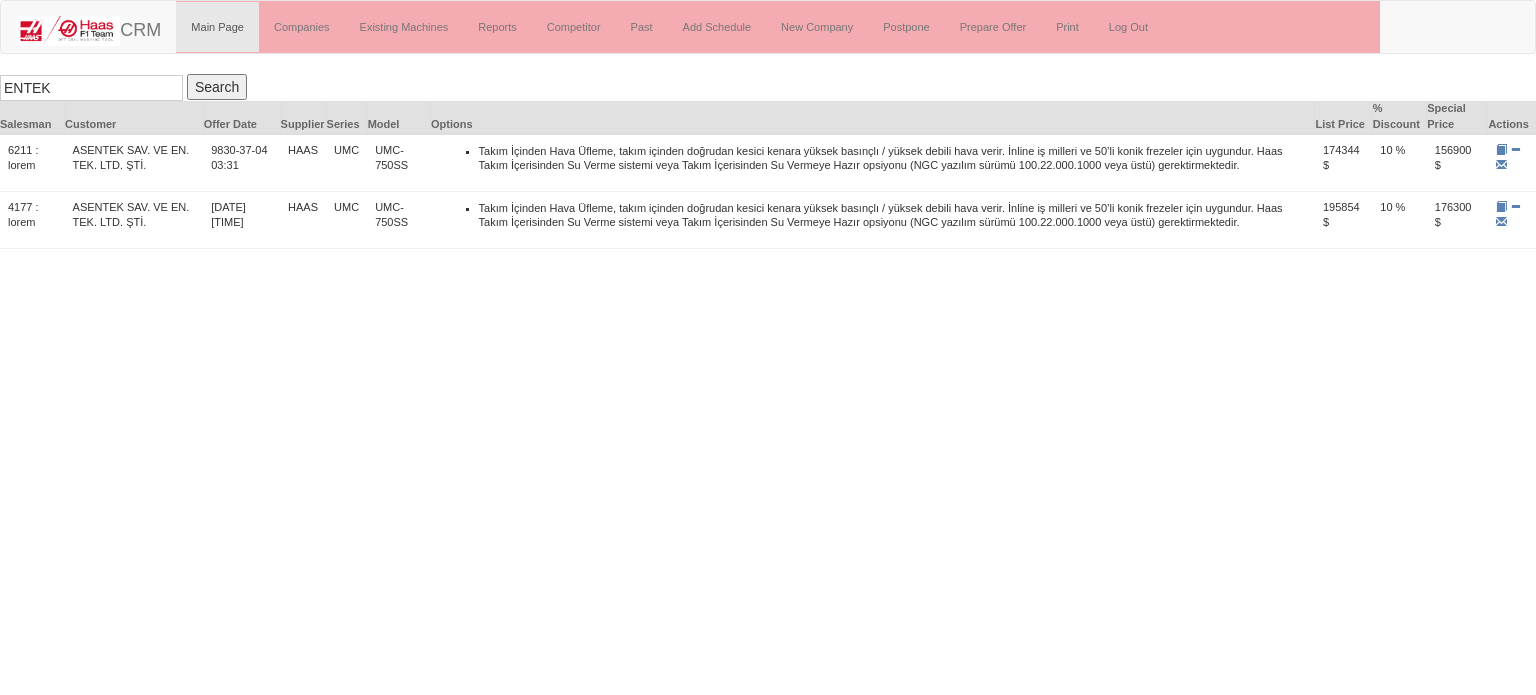 click on "Search" at bounding box center [217, 87] 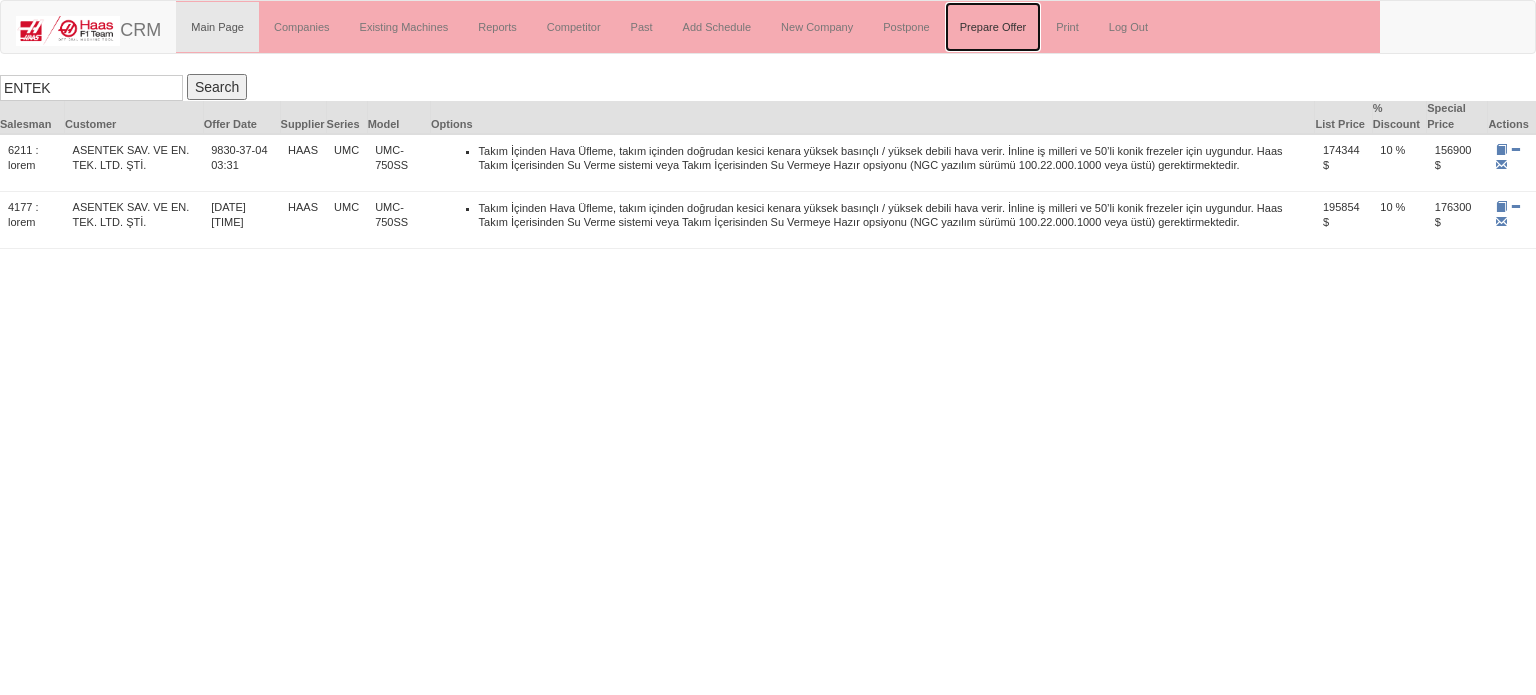click on "Prepare Offer" at bounding box center (993, 27) 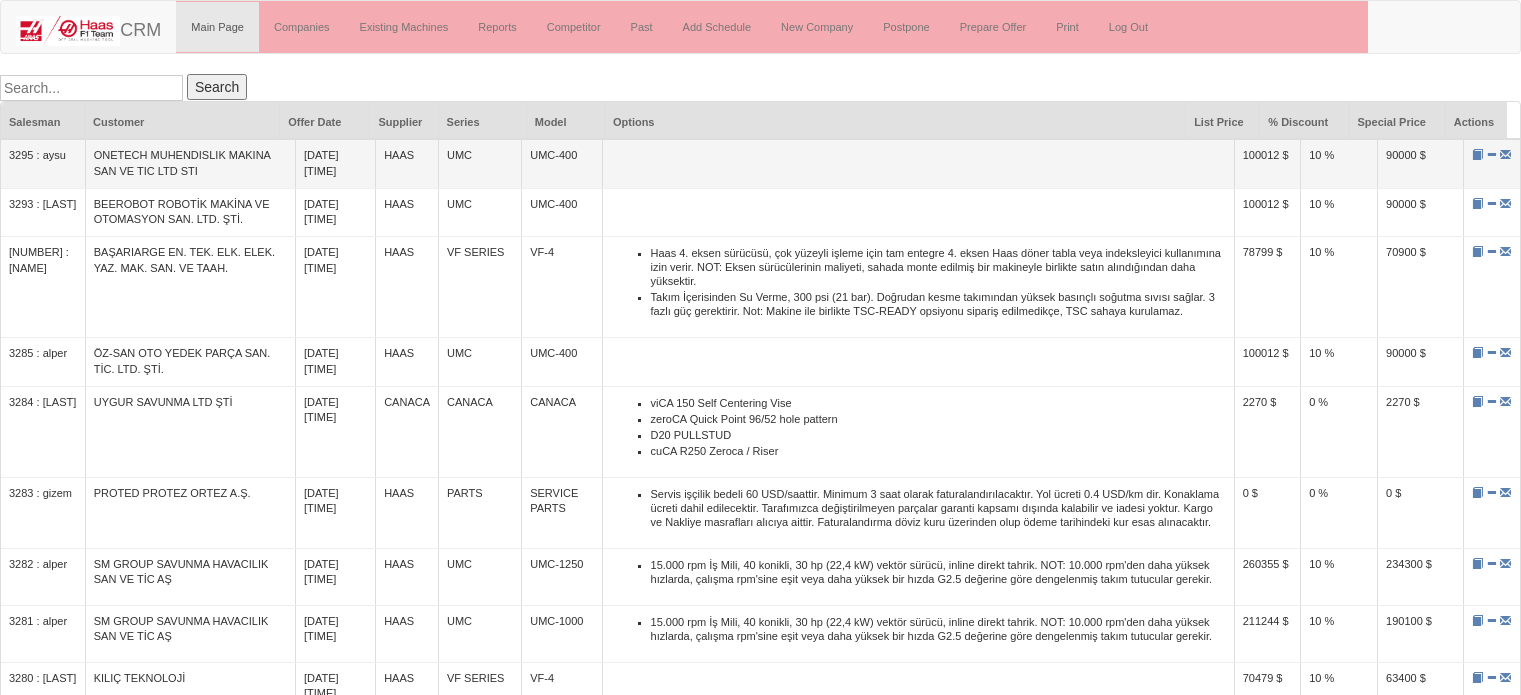 scroll, scrollTop: 0, scrollLeft: 0, axis: both 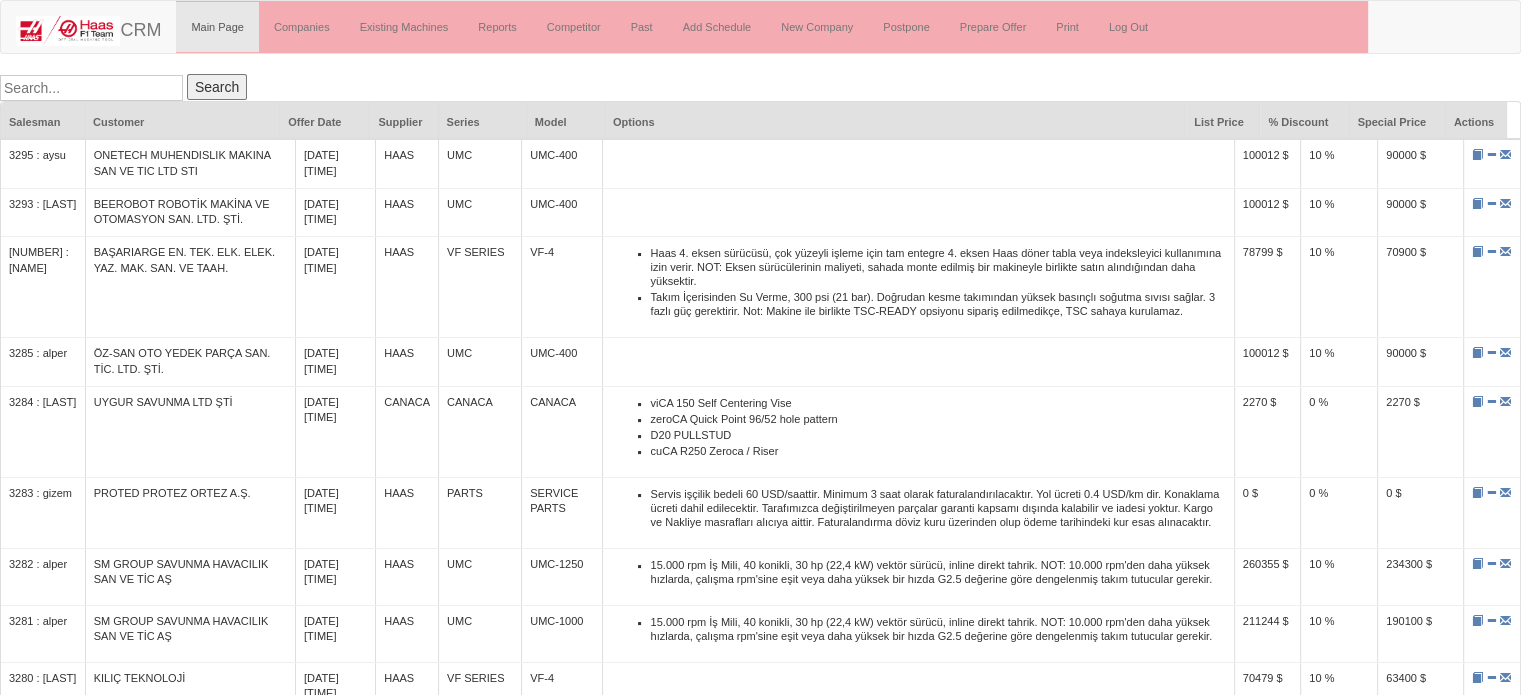 click at bounding box center [91, 88] 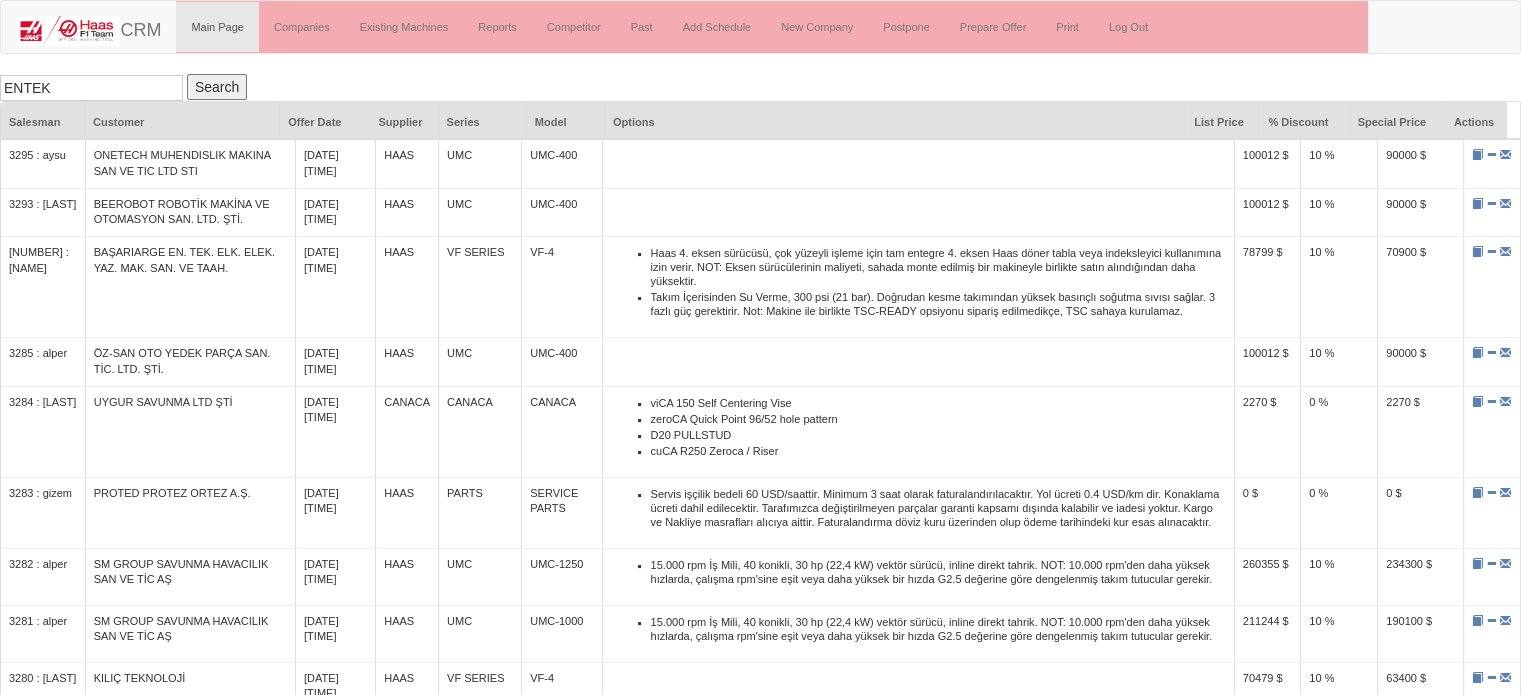 type on "ENTEK" 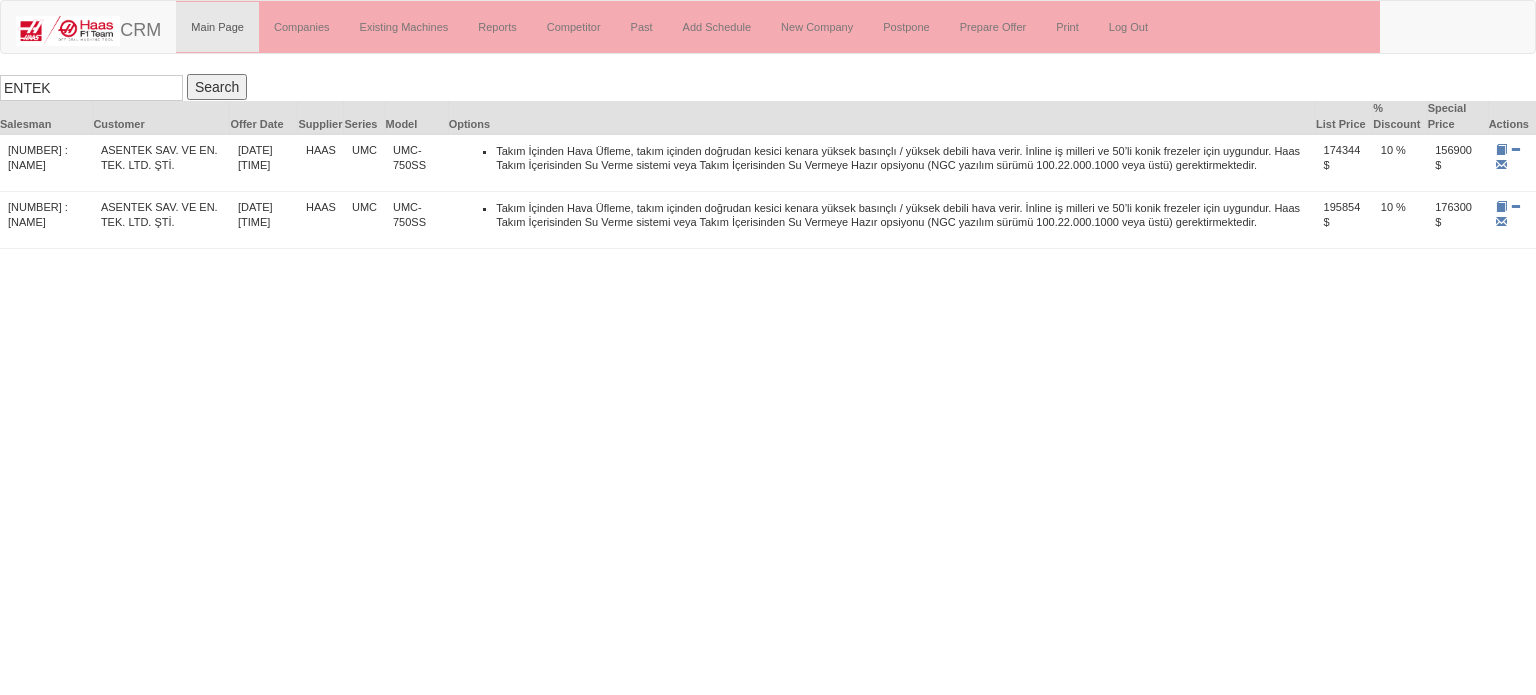 click on "Search" at bounding box center (217, 87) 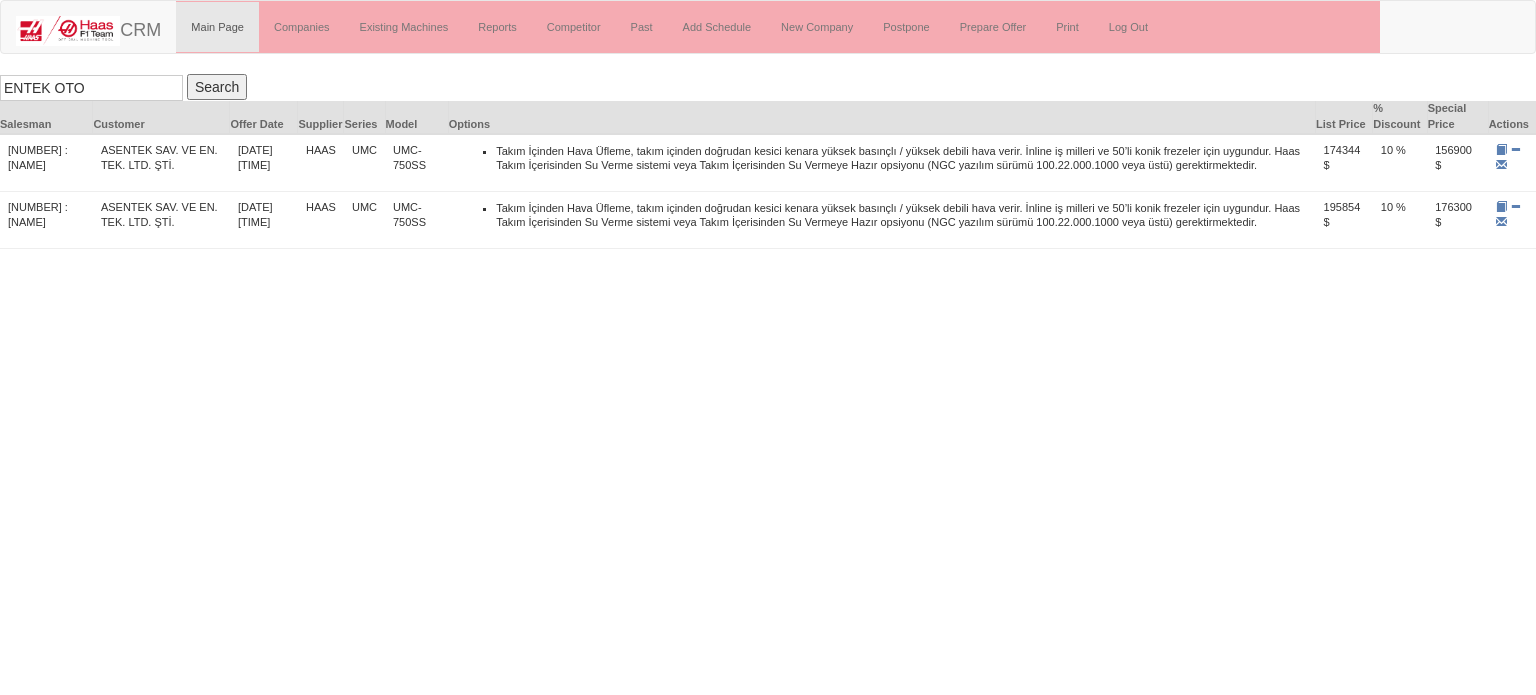 type on "ENTEK OTO" 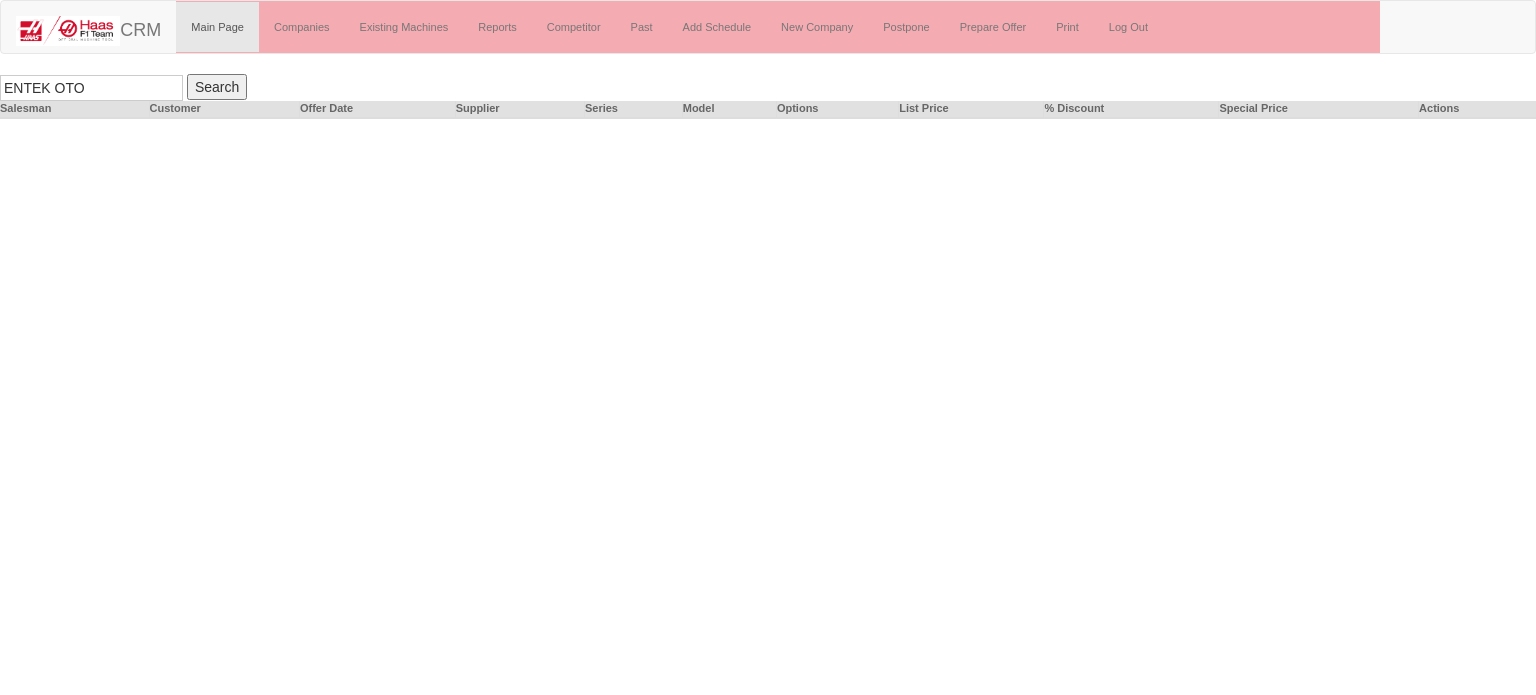 click on "ENTEK OTO" at bounding box center (91, 88) 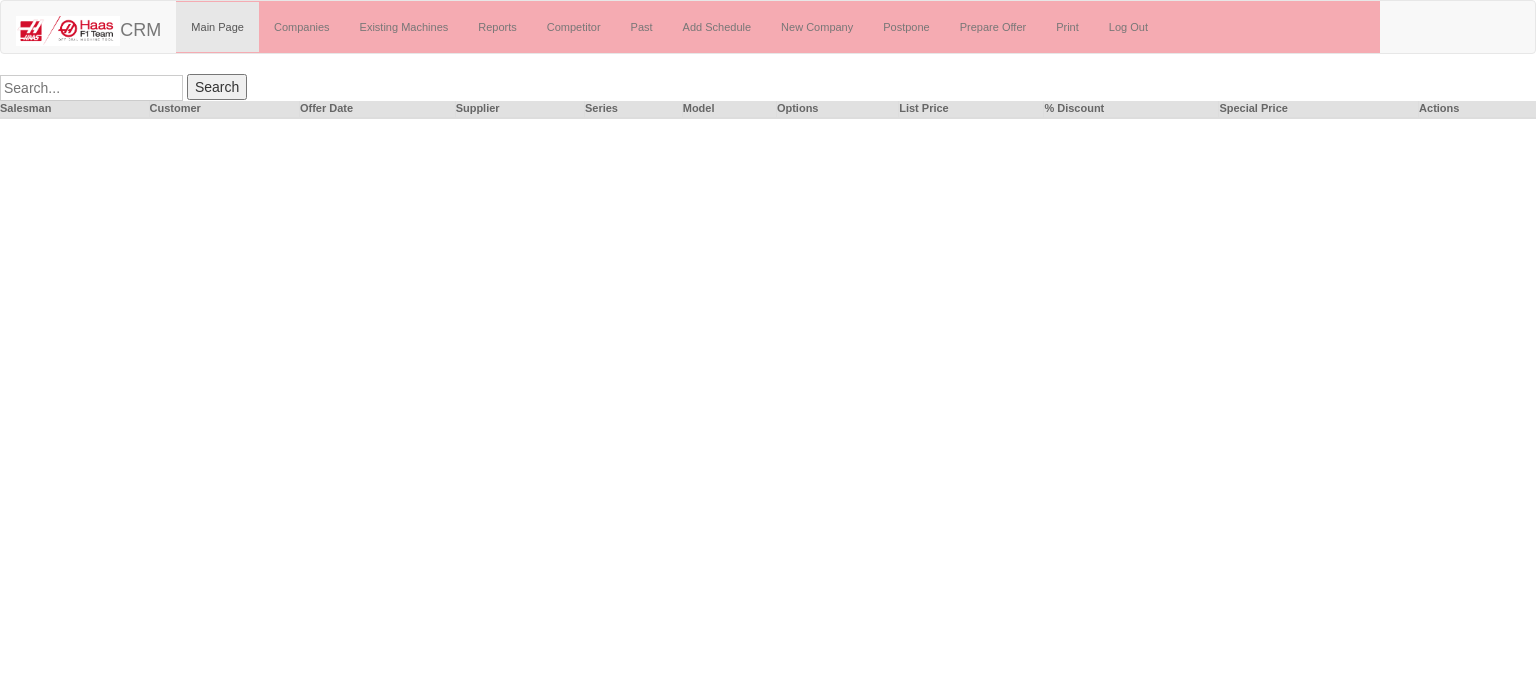 type 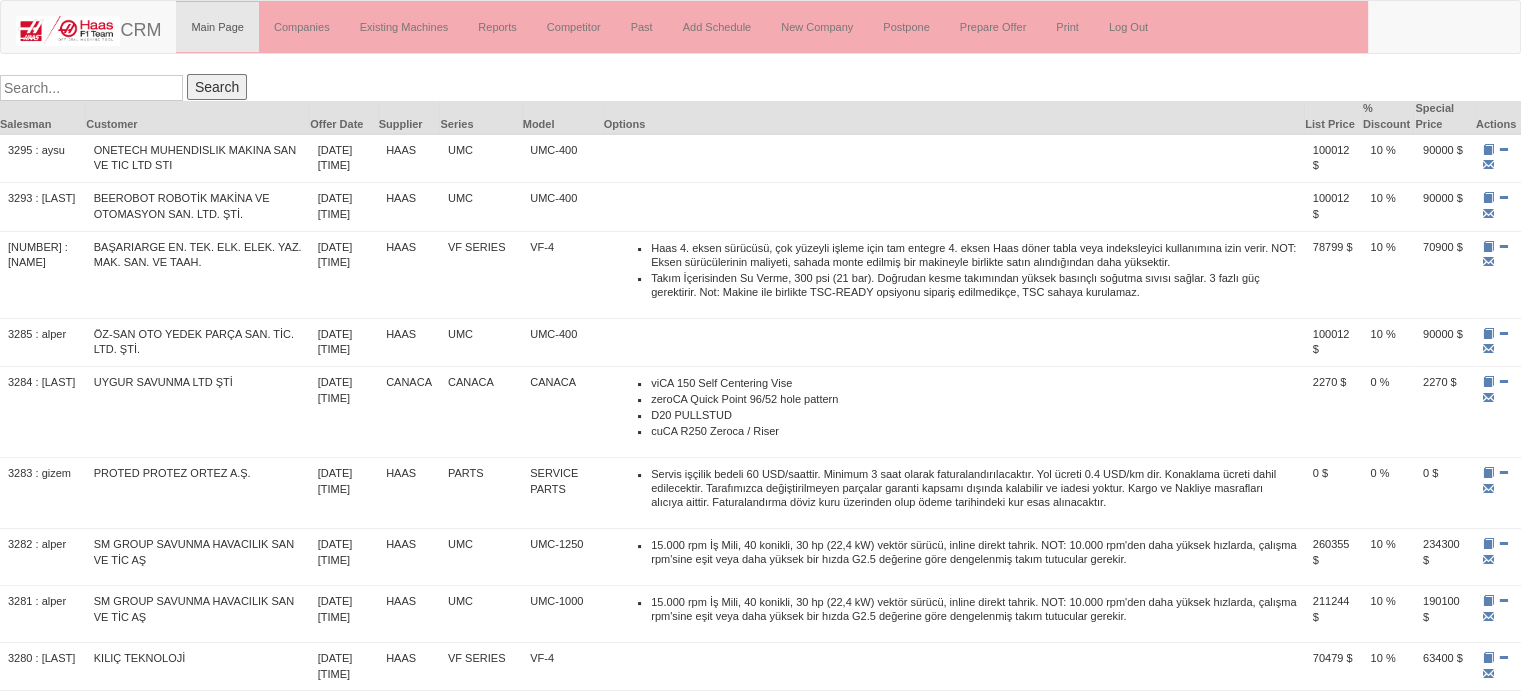 click on "UMC" at bounding box center [481, 158] 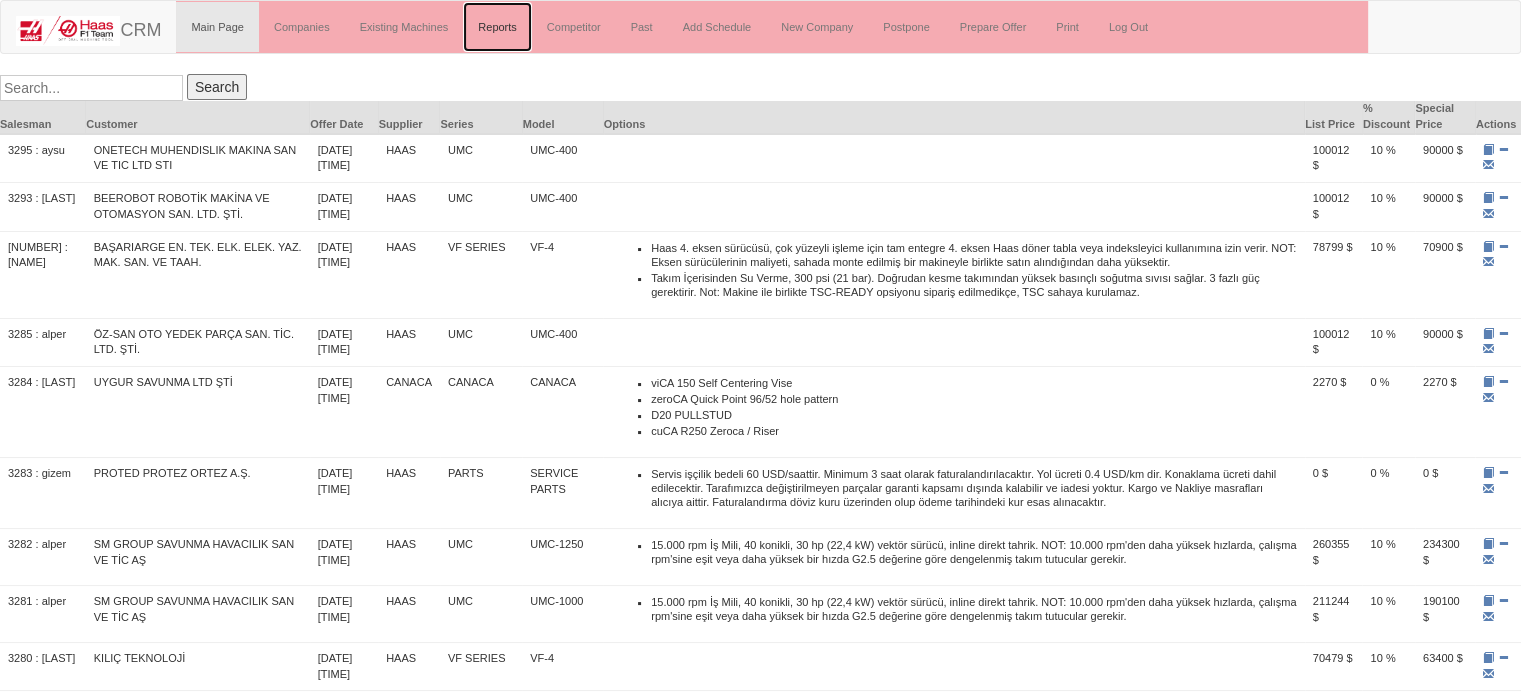 click on "Reports" at bounding box center (497, 27) 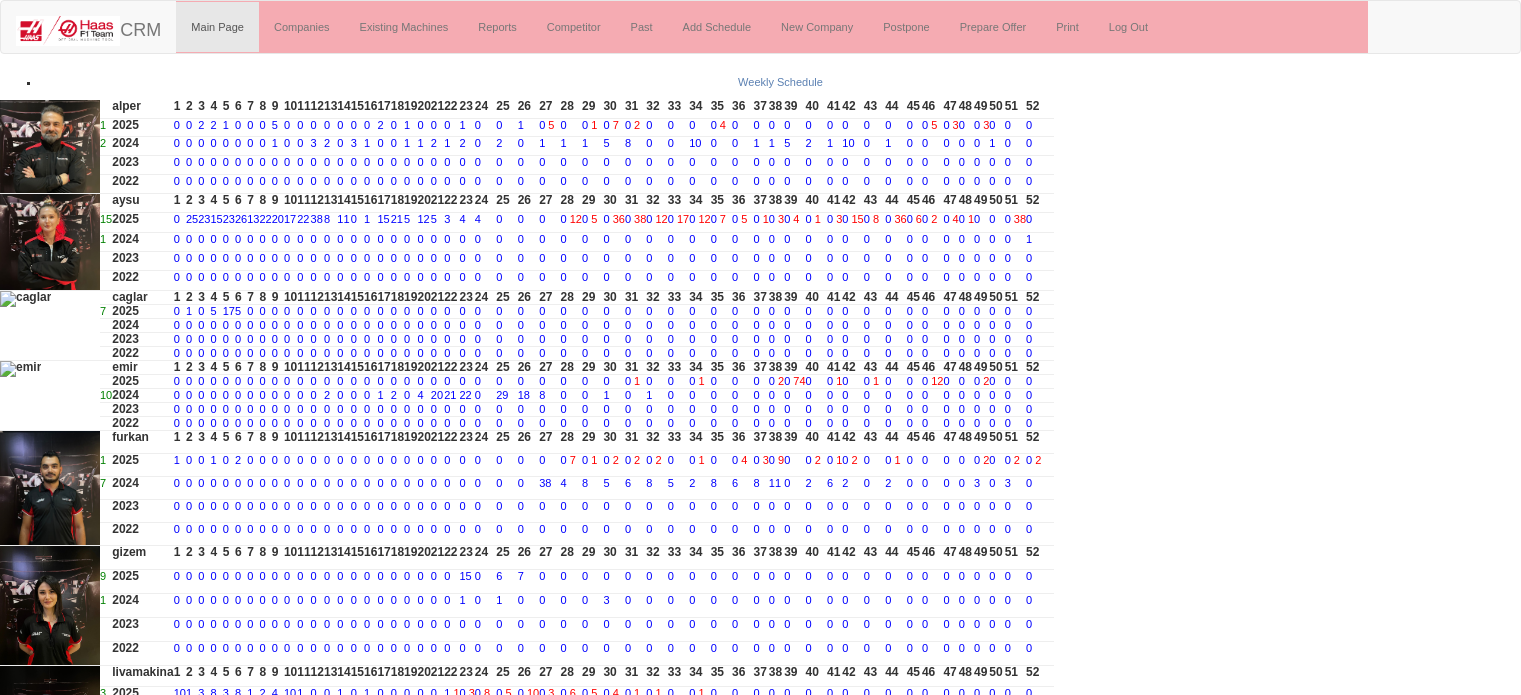 scroll, scrollTop: 0, scrollLeft: 0, axis: both 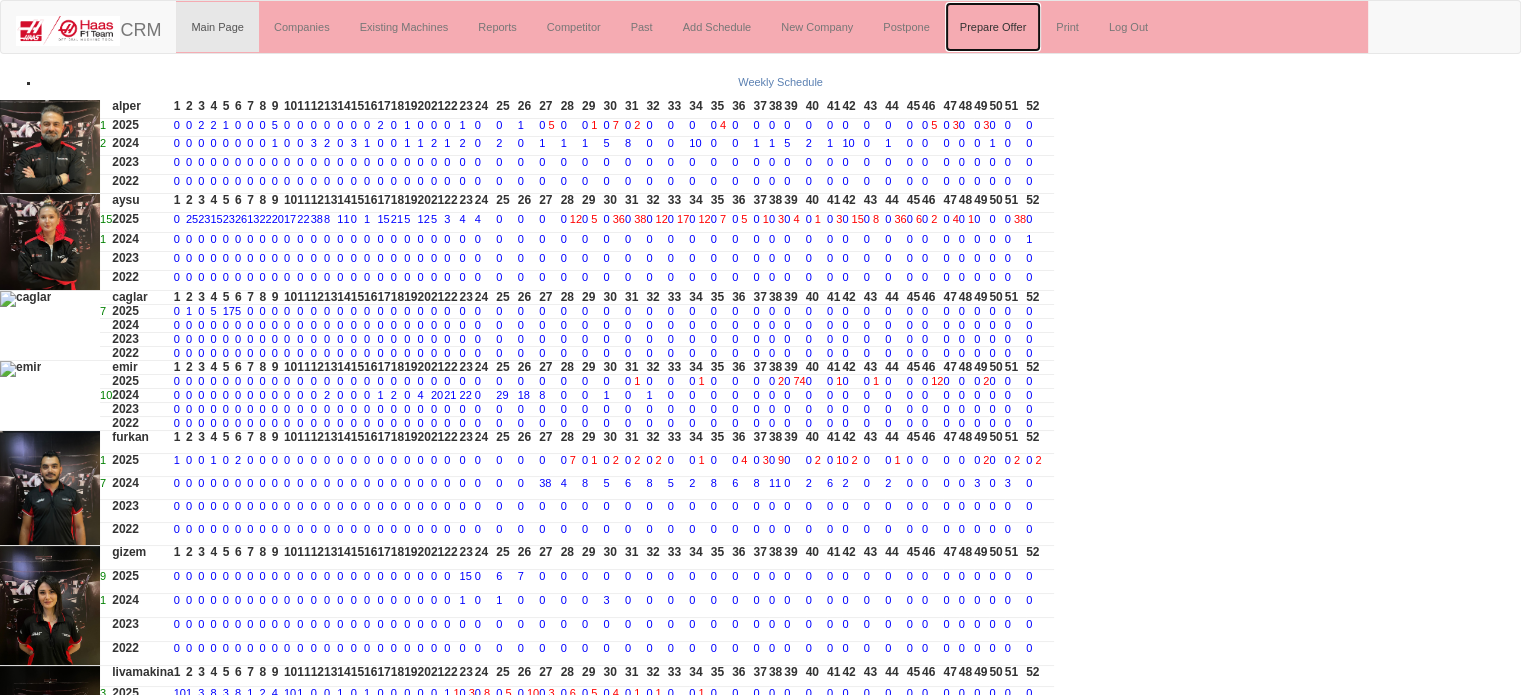 click on "Prepare Offer" at bounding box center [993, 27] 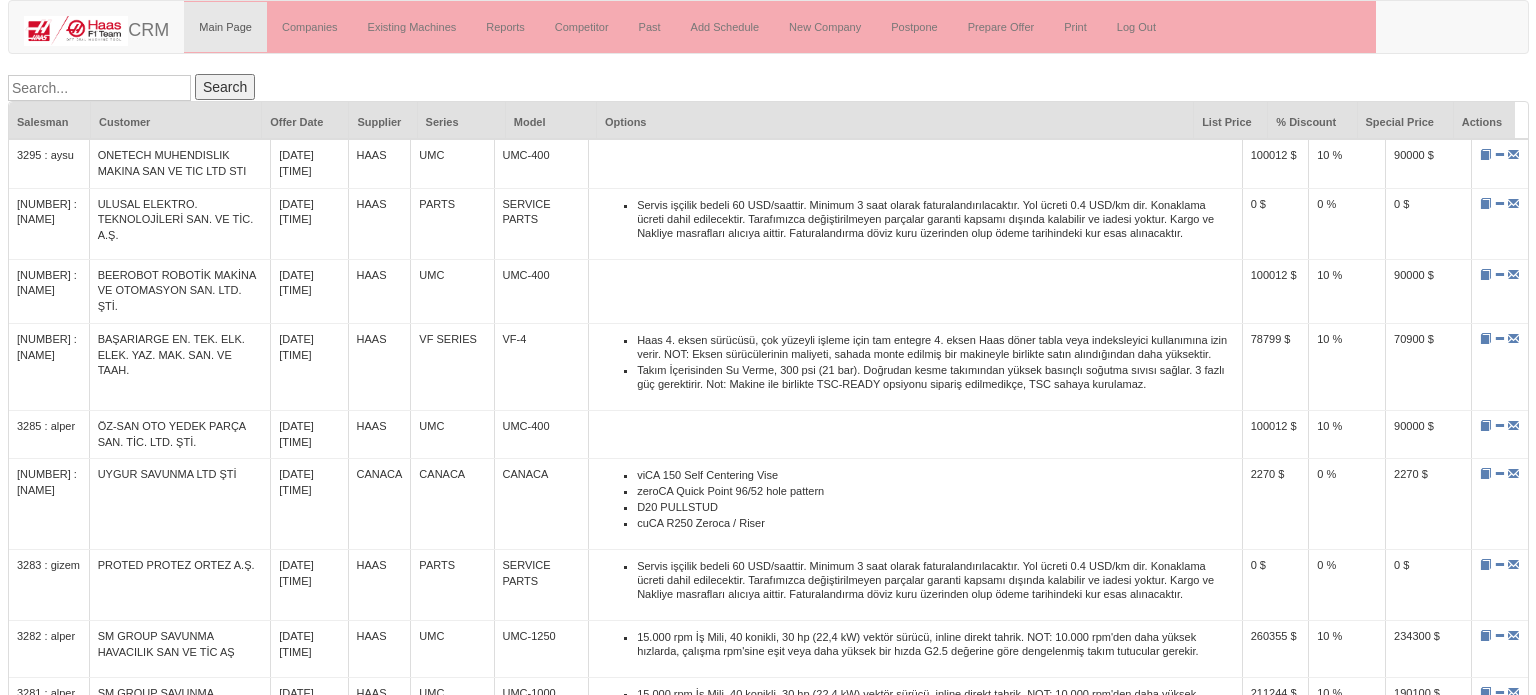 scroll, scrollTop: 0, scrollLeft: 0, axis: both 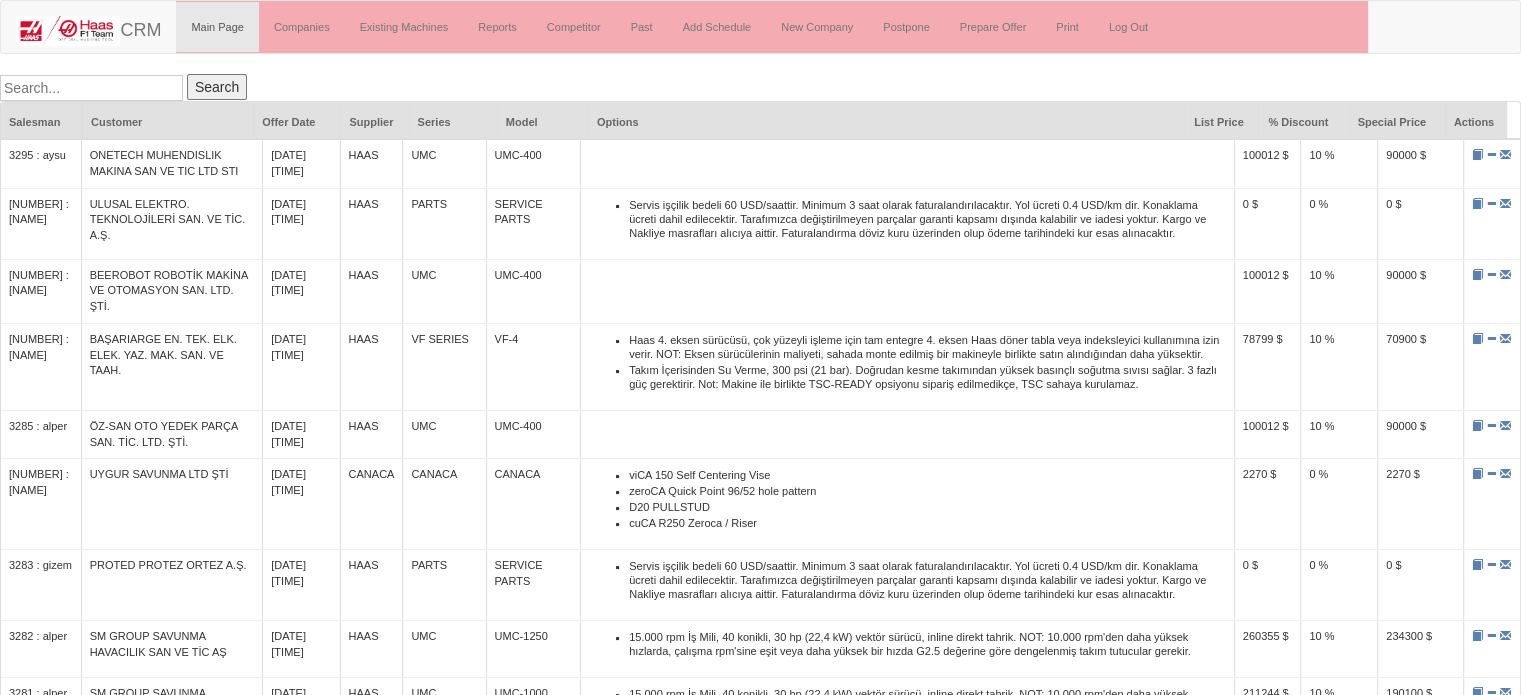 click at bounding box center [91, 88] 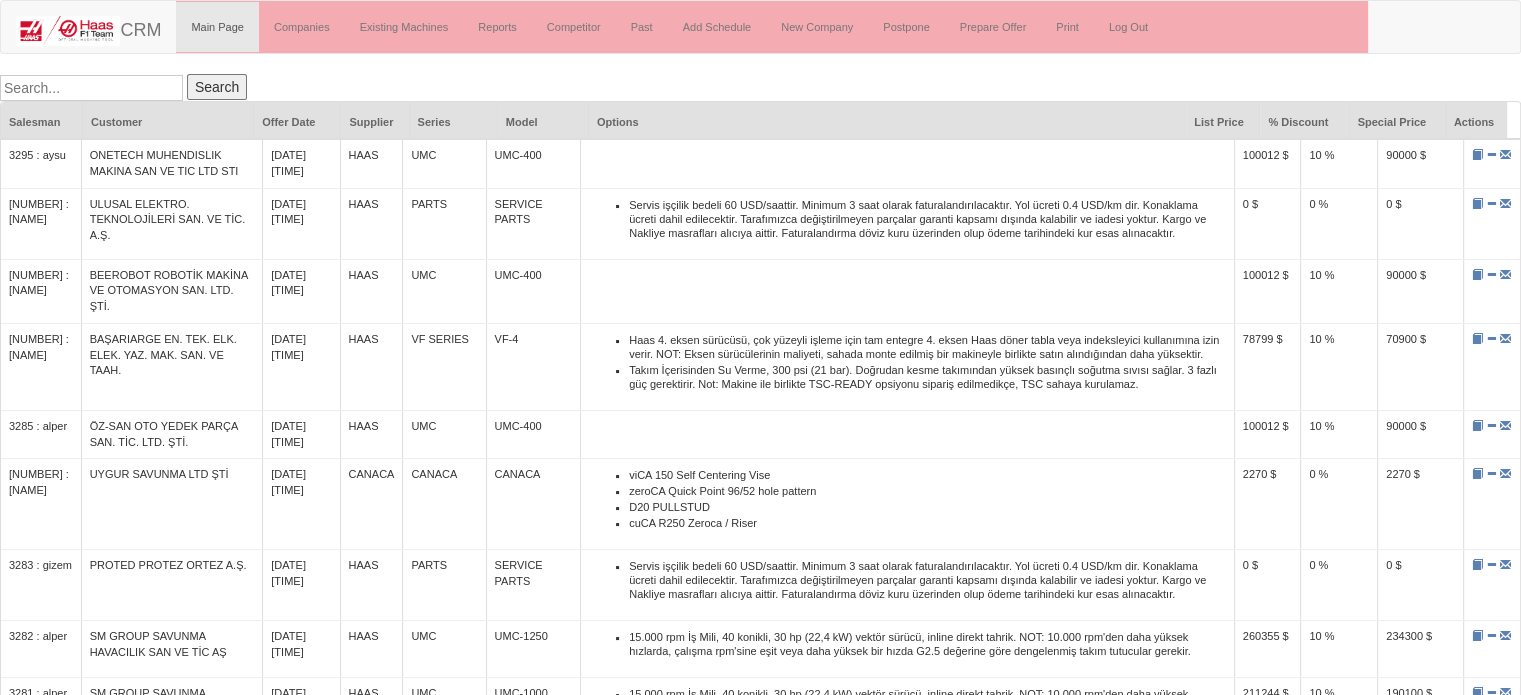 type on "ENTEK" 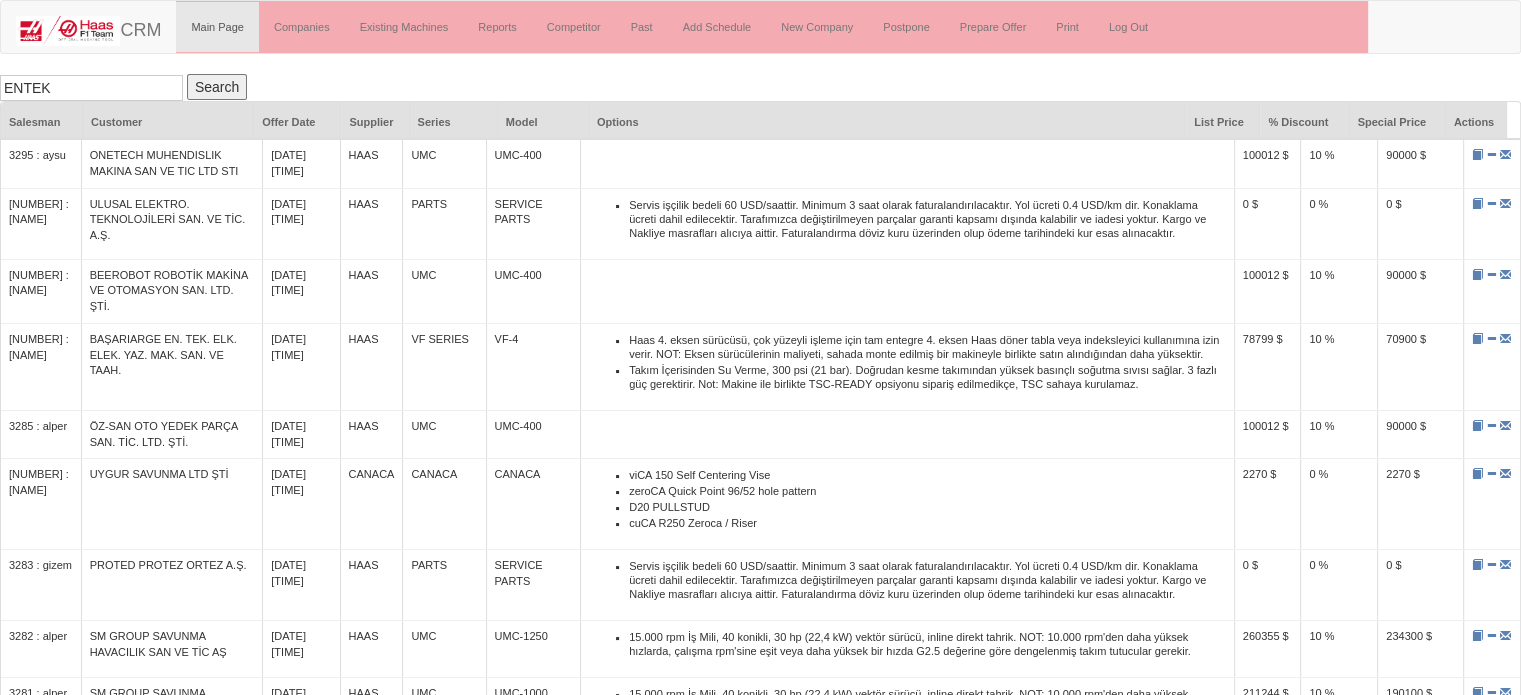 click on "Search" at bounding box center [217, 87] 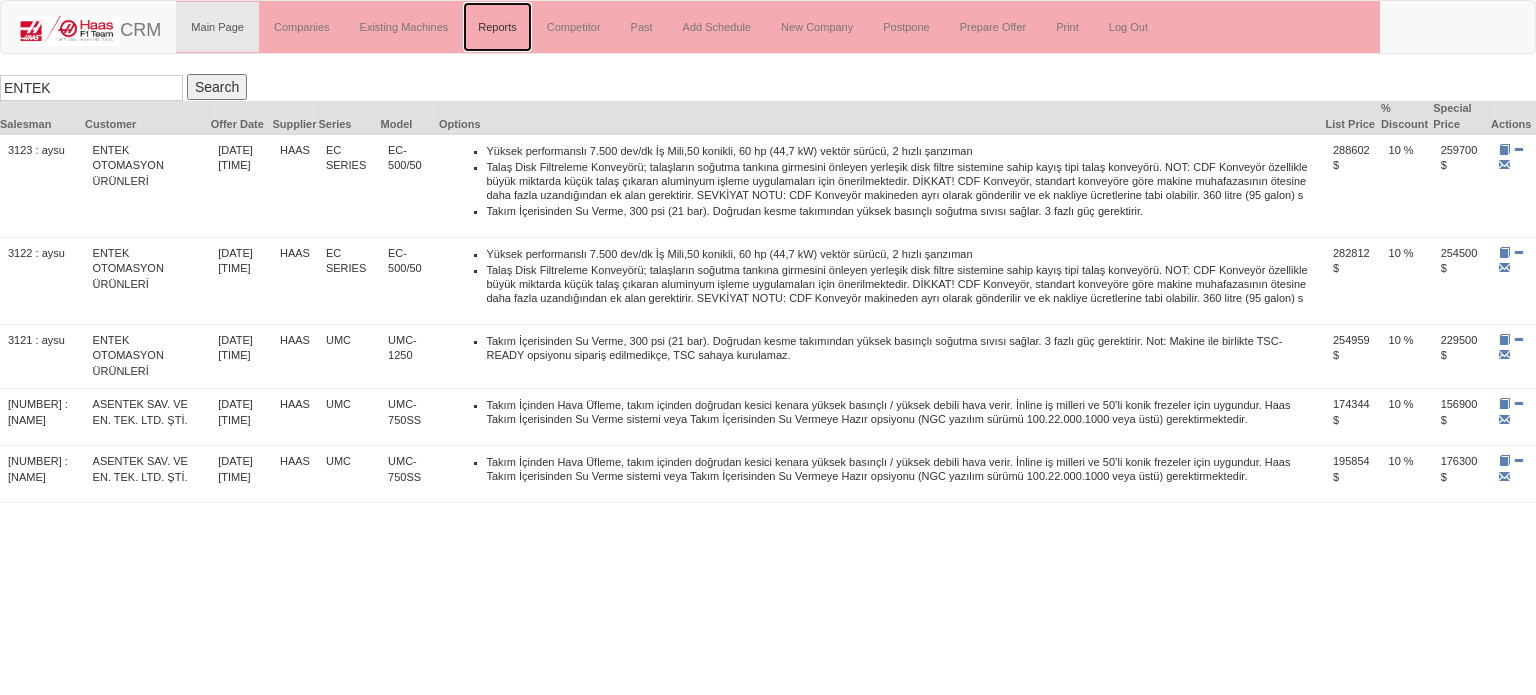 click on "Reports" at bounding box center [497, 27] 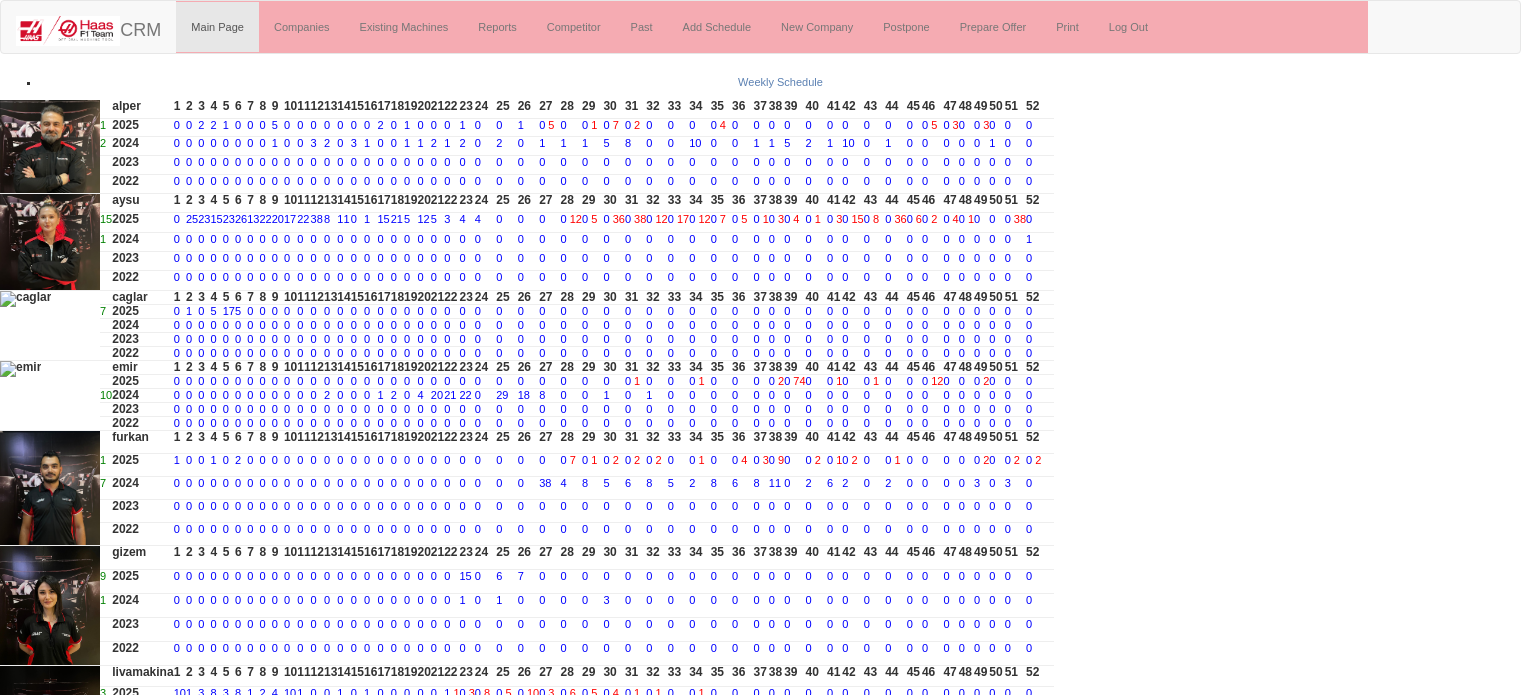 scroll, scrollTop: 0, scrollLeft: 0, axis: both 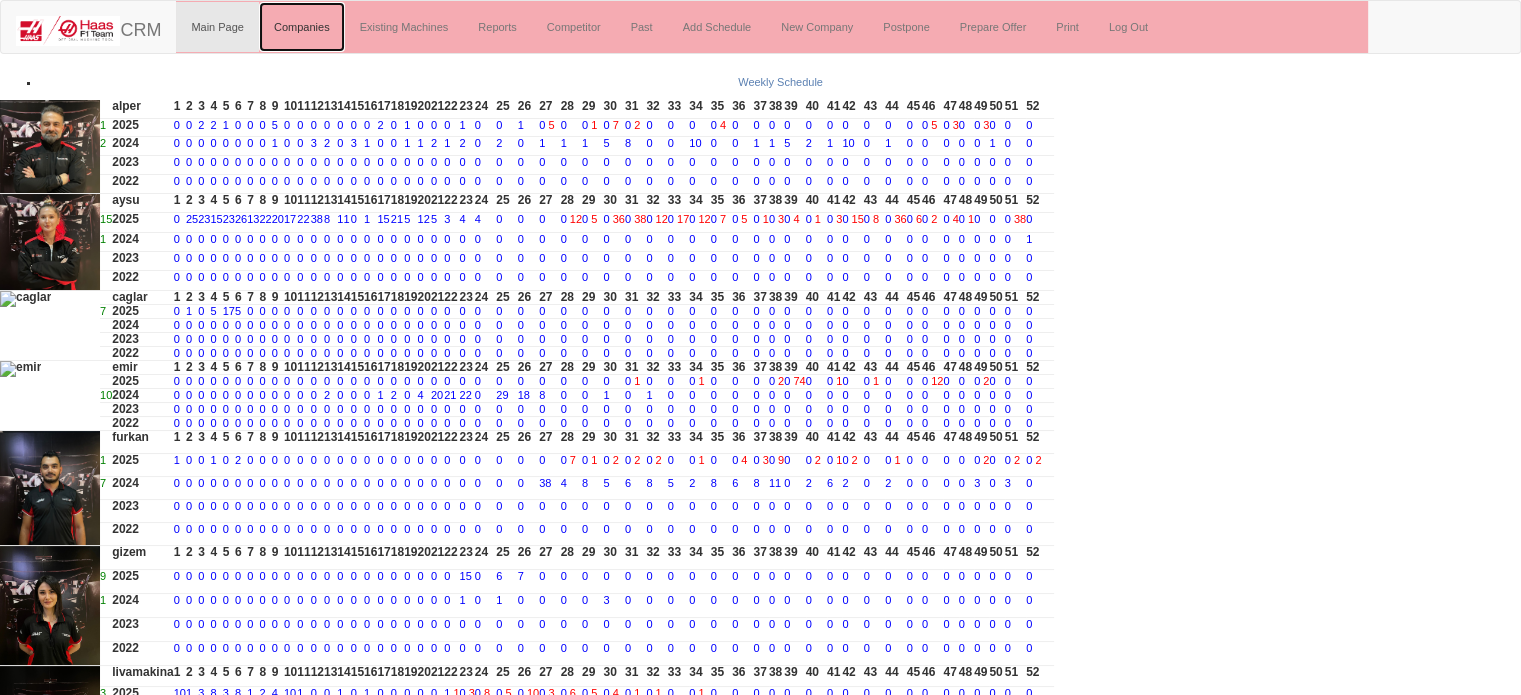 click on "Companies" at bounding box center (302, 27) 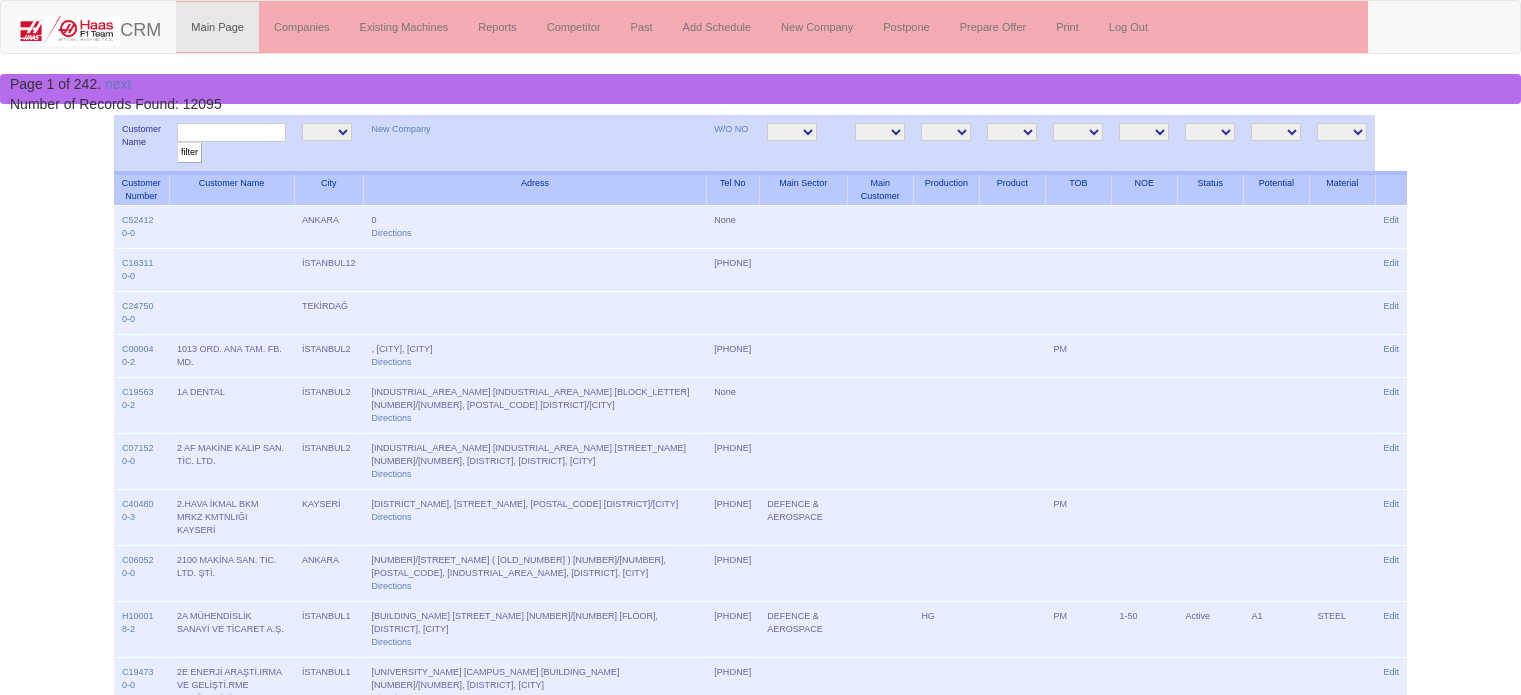 scroll, scrollTop: 0, scrollLeft: 0, axis: both 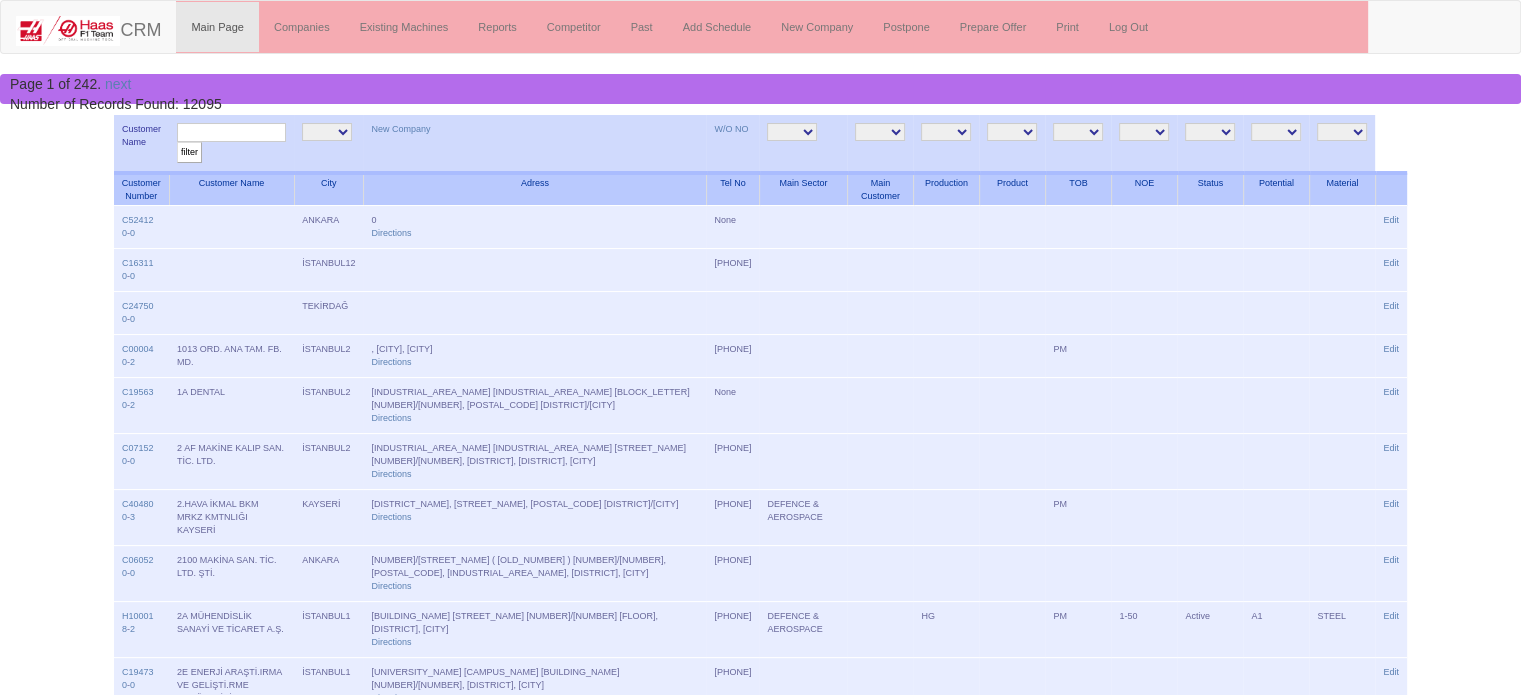 click at bounding box center (231, 132) 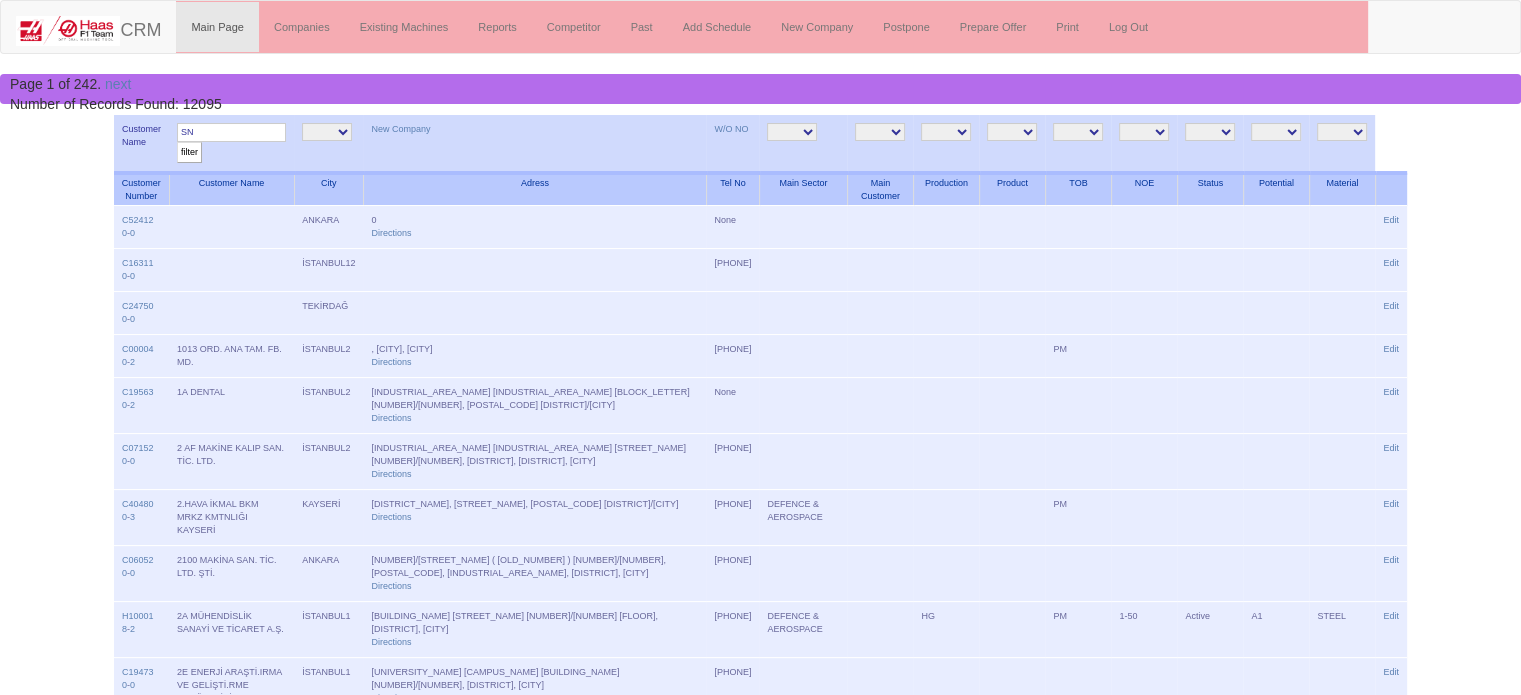 type on "SN" 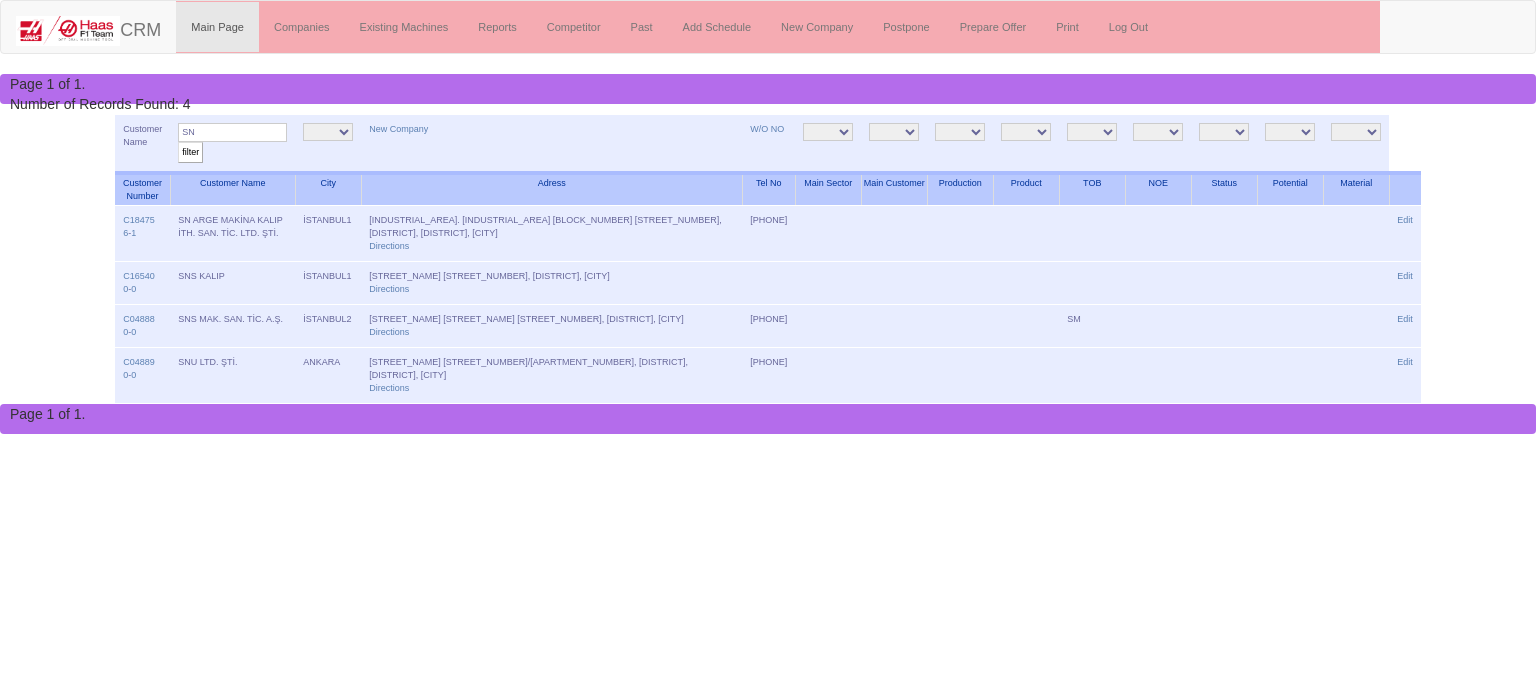 scroll, scrollTop: 0, scrollLeft: 0, axis: both 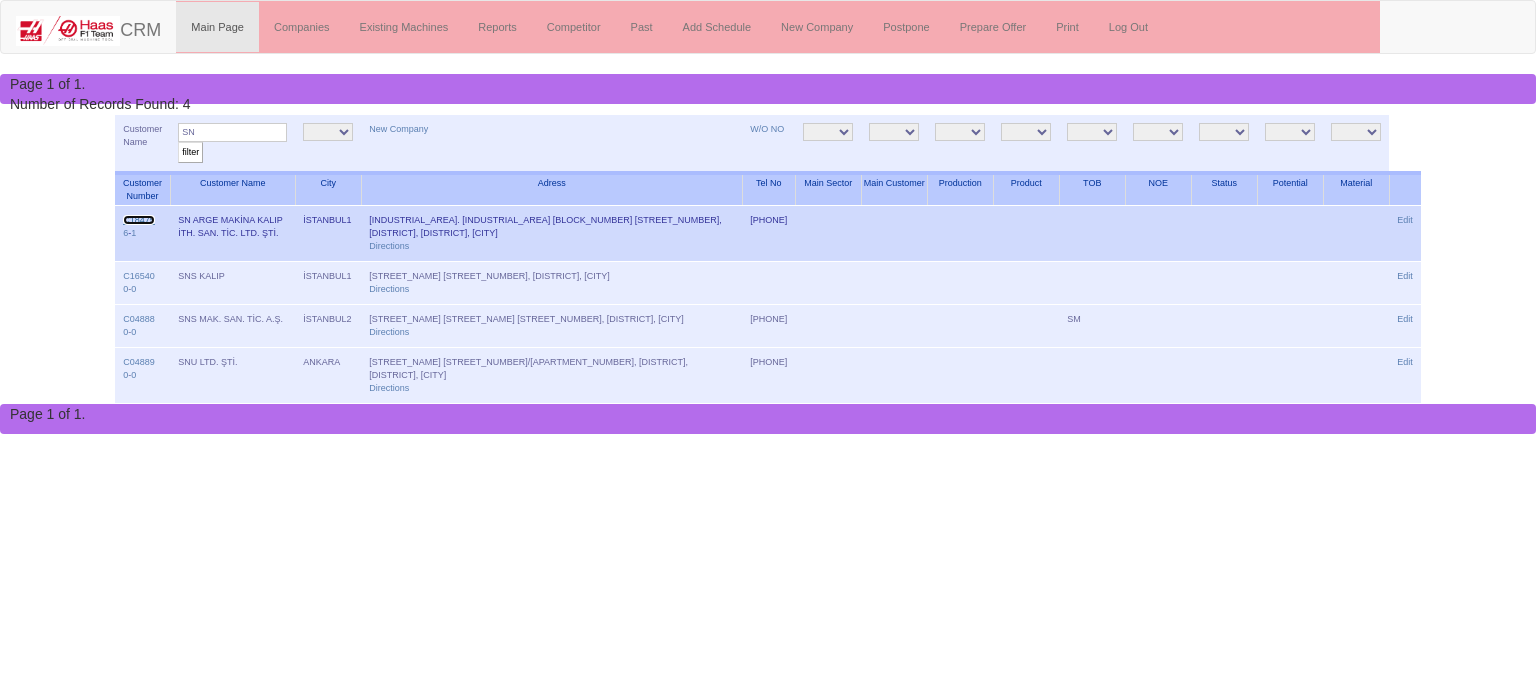 click on "C18475" at bounding box center (139, 220) 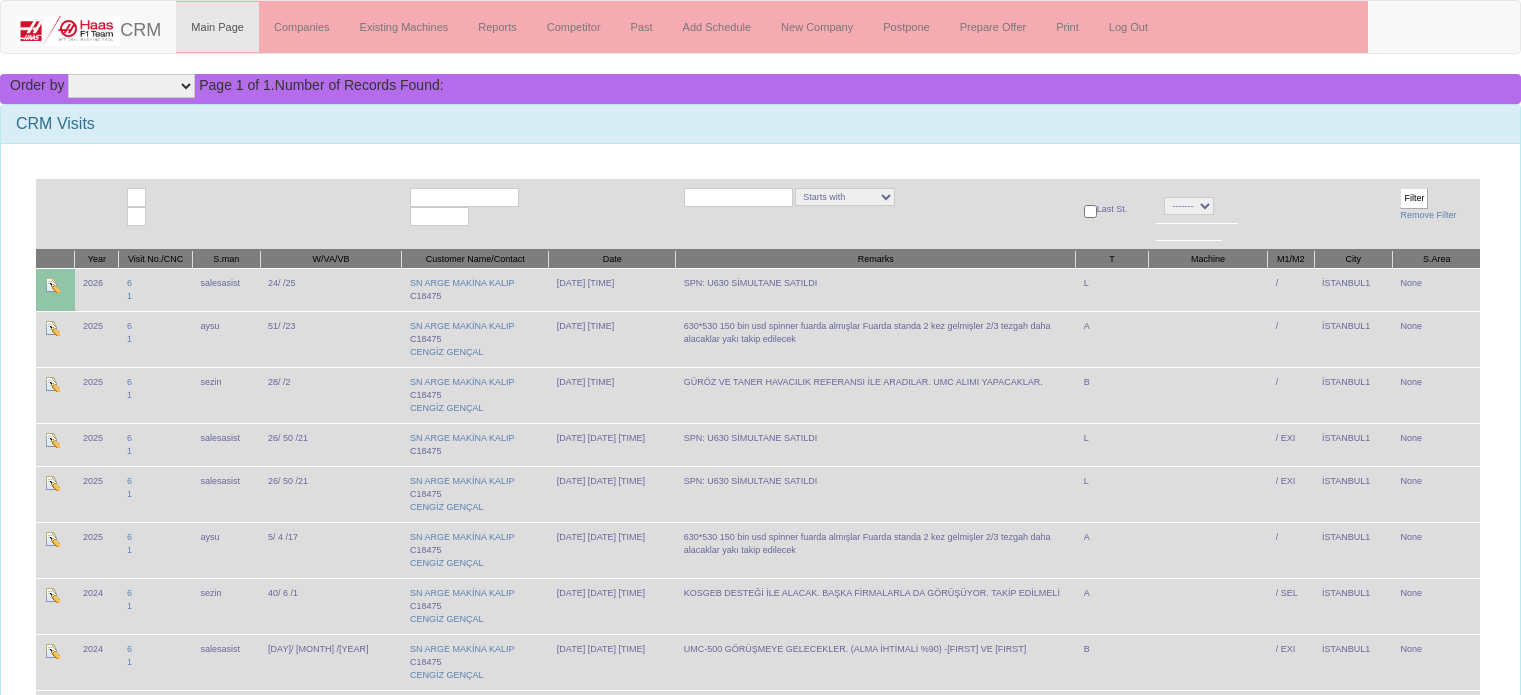scroll, scrollTop: 0, scrollLeft: 0, axis: both 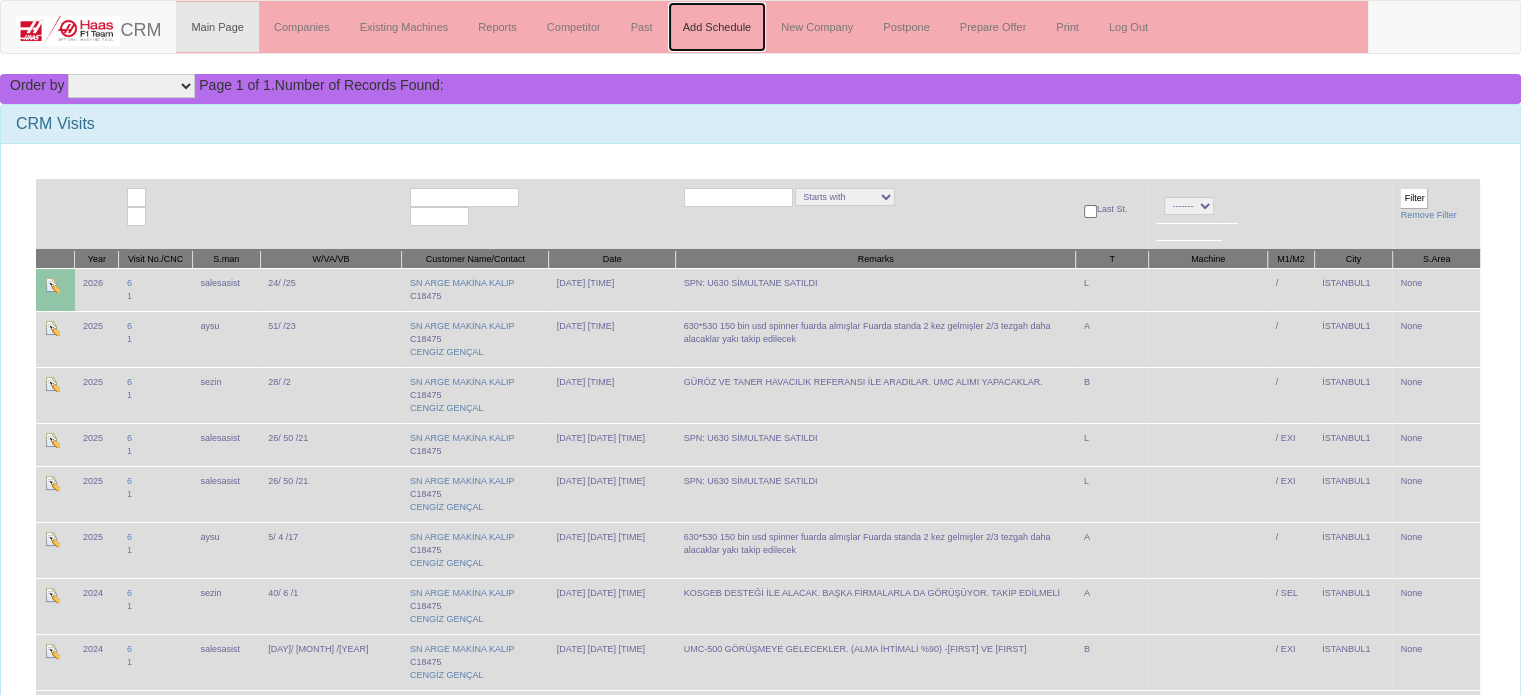 click on "Add Schedule" at bounding box center [717, 27] 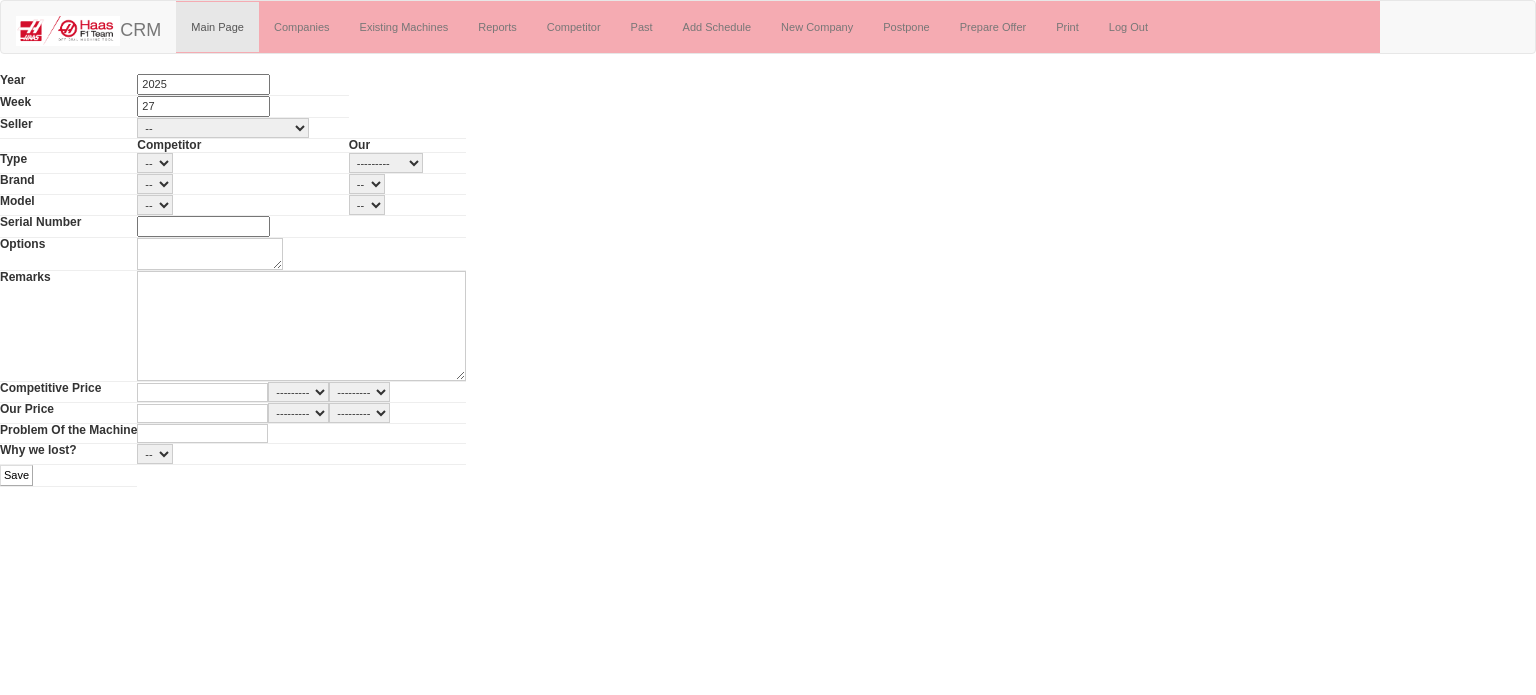 scroll, scrollTop: 0, scrollLeft: 0, axis: both 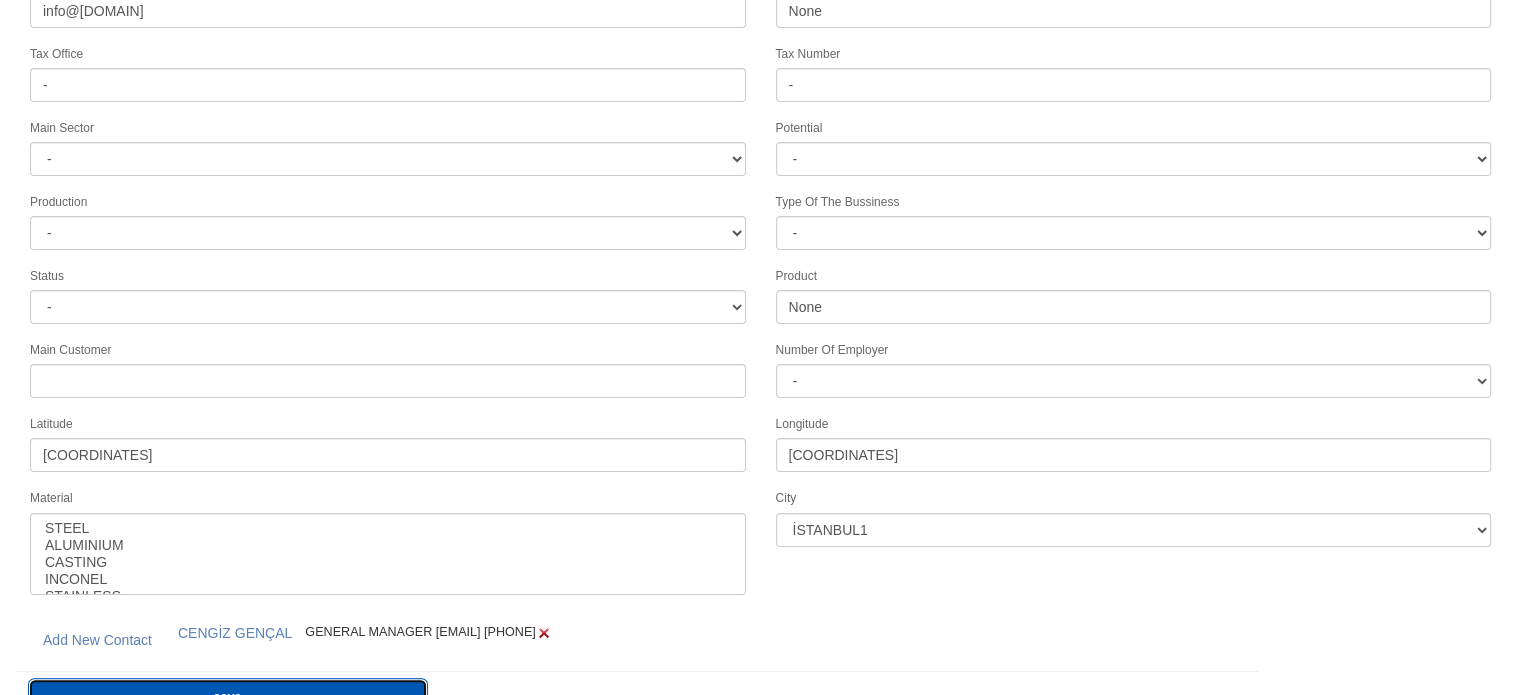 click on "save" at bounding box center [228, 697] 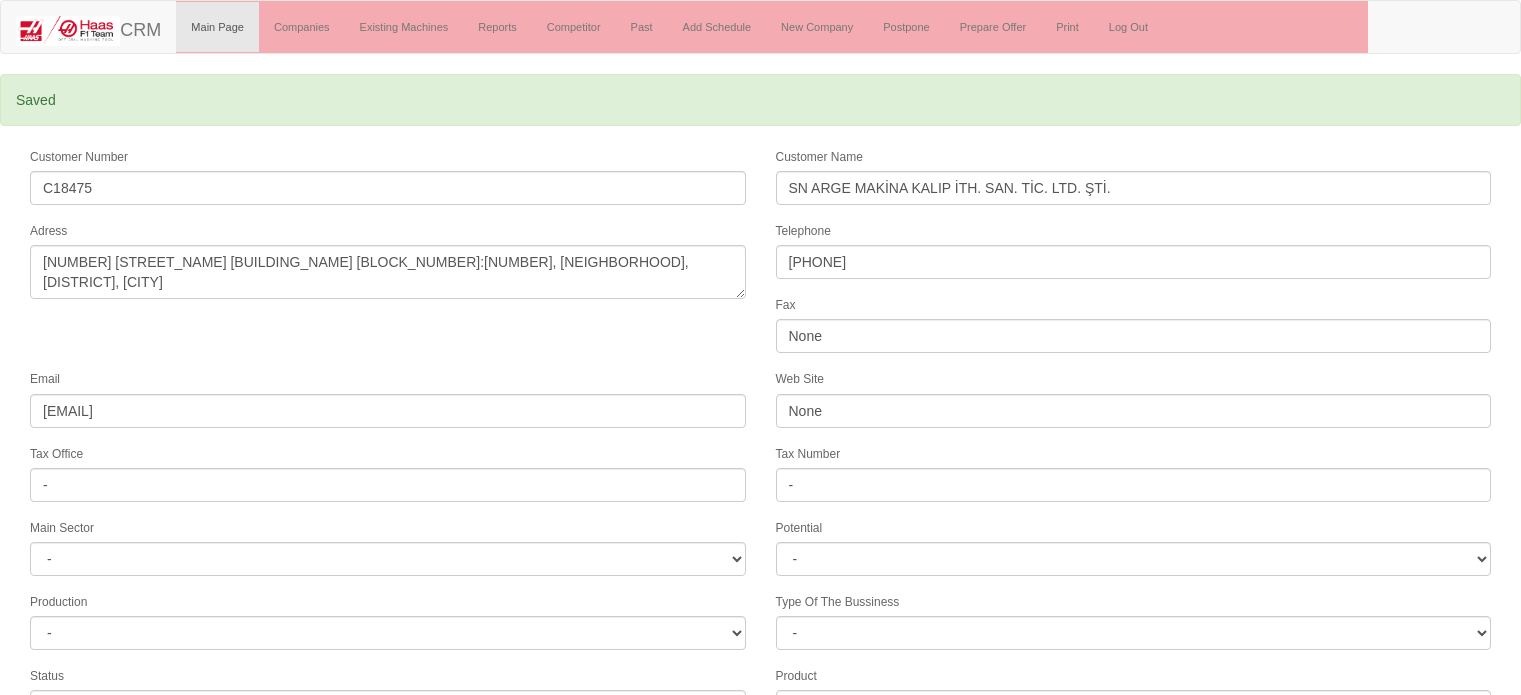 scroll, scrollTop: 0, scrollLeft: 0, axis: both 